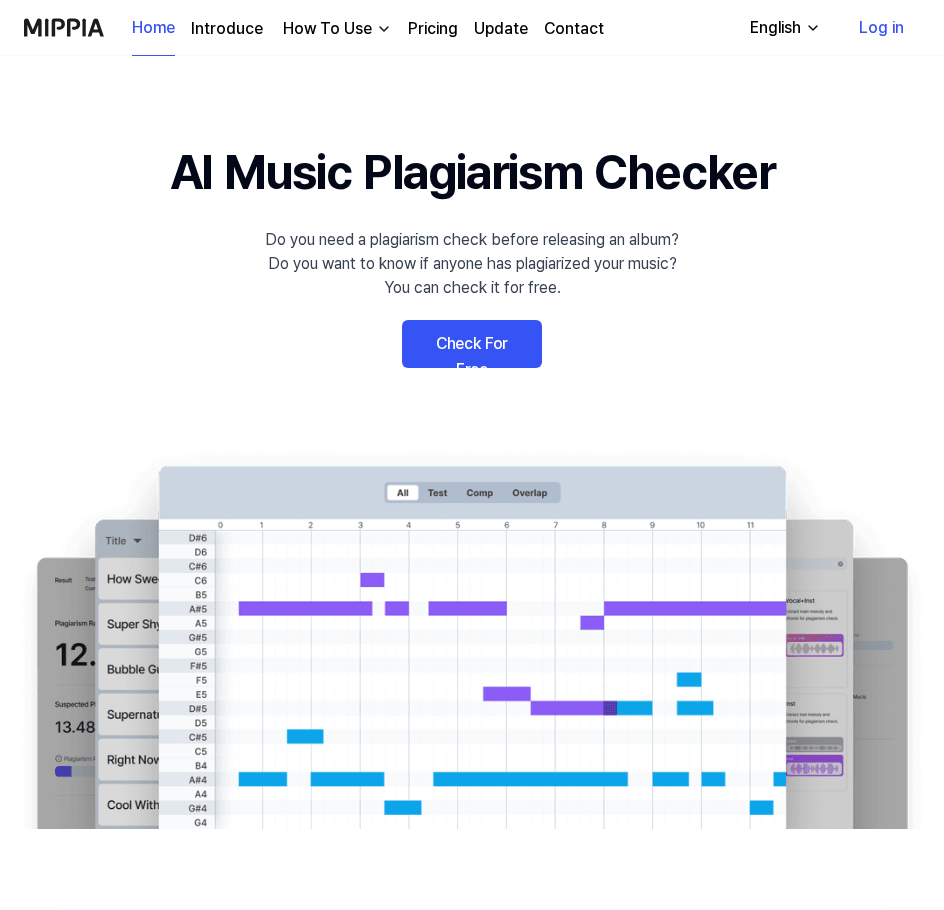 scroll, scrollTop: 0, scrollLeft: 0, axis: both 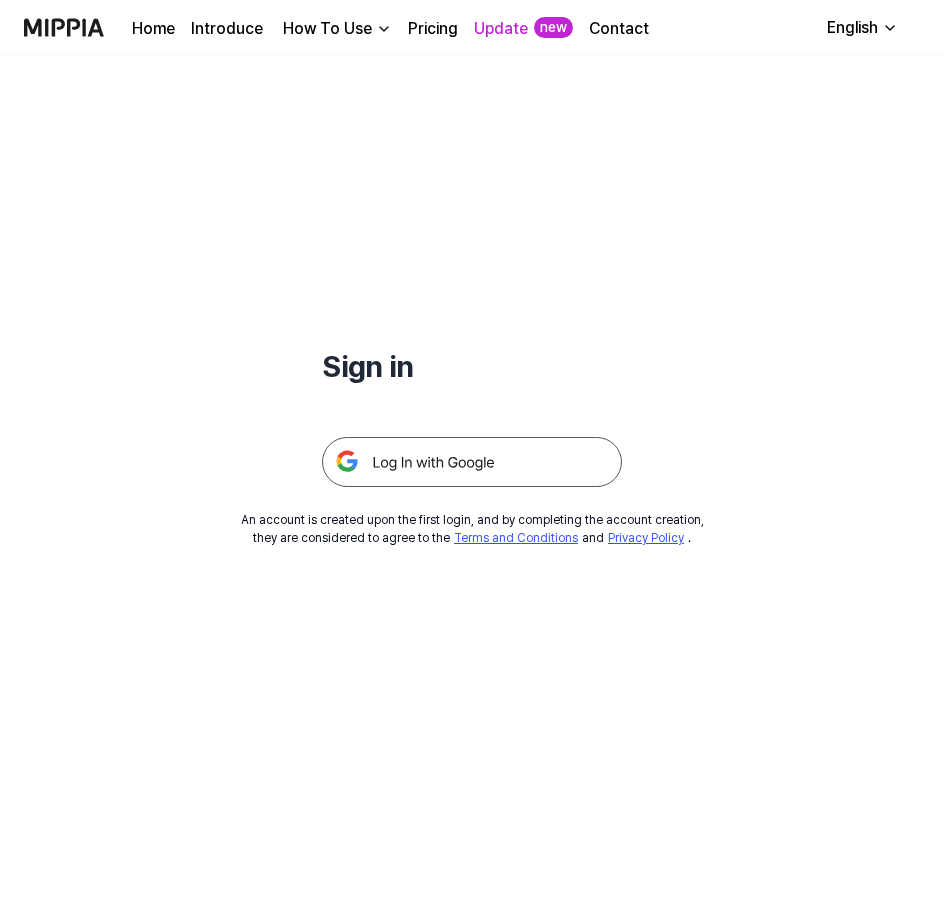 click at bounding box center [472, 462] 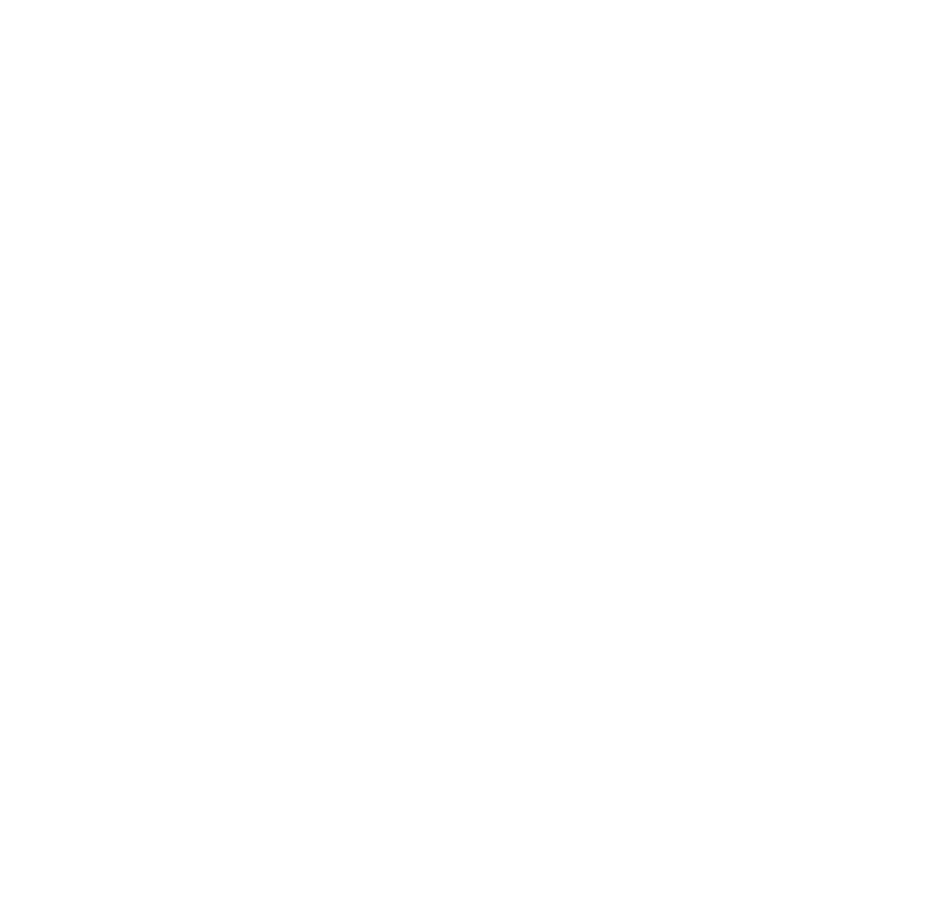 scroll, scrollTop: 0, scrollLeft: 0, axis: both 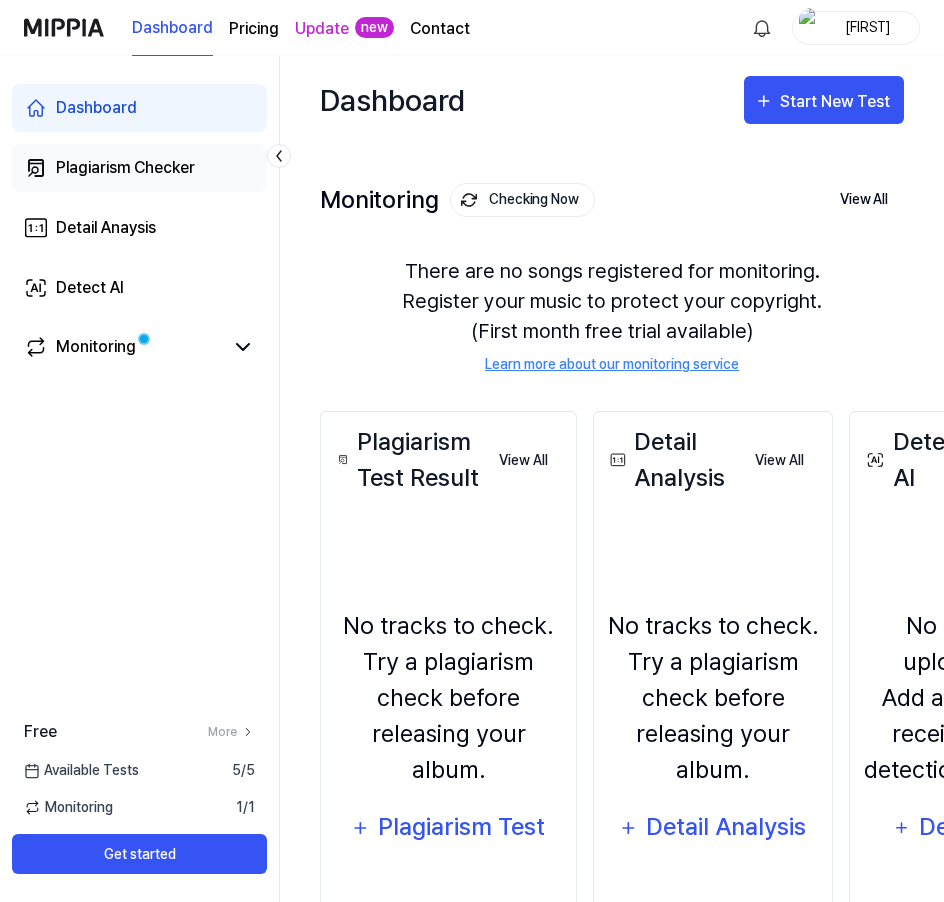 click on "Plagiarism Checker" at bounding box center (125, 168) 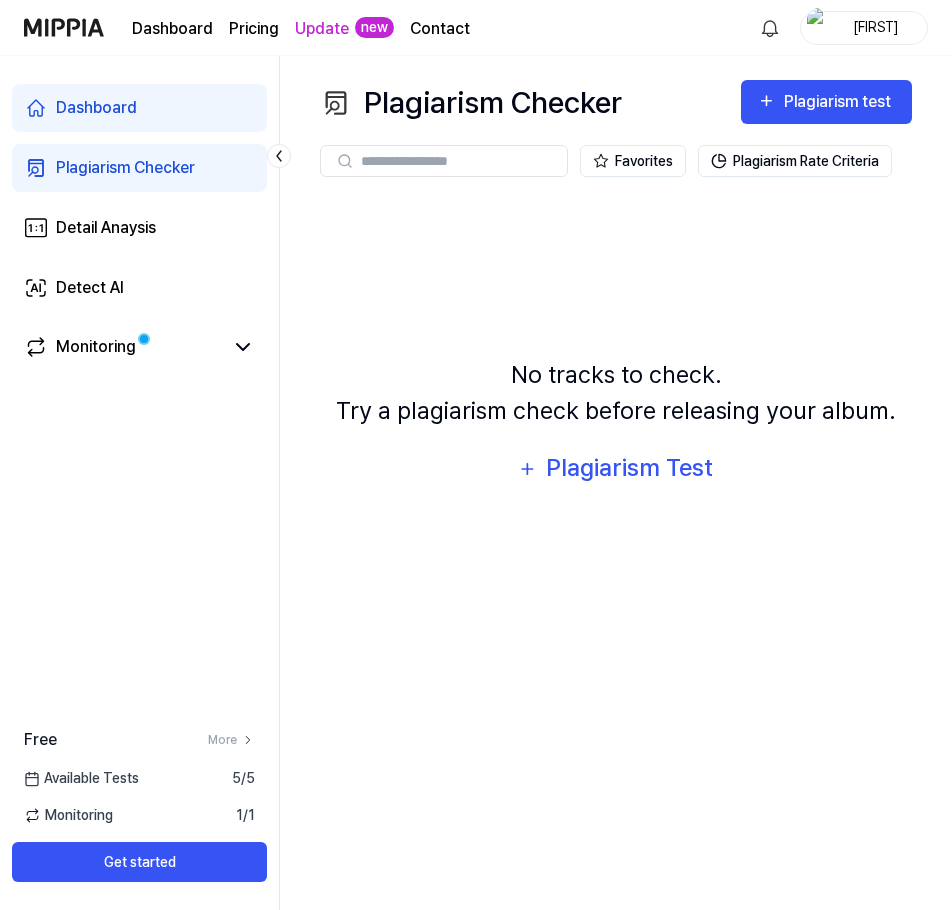 click at bounding box center (458, 161) 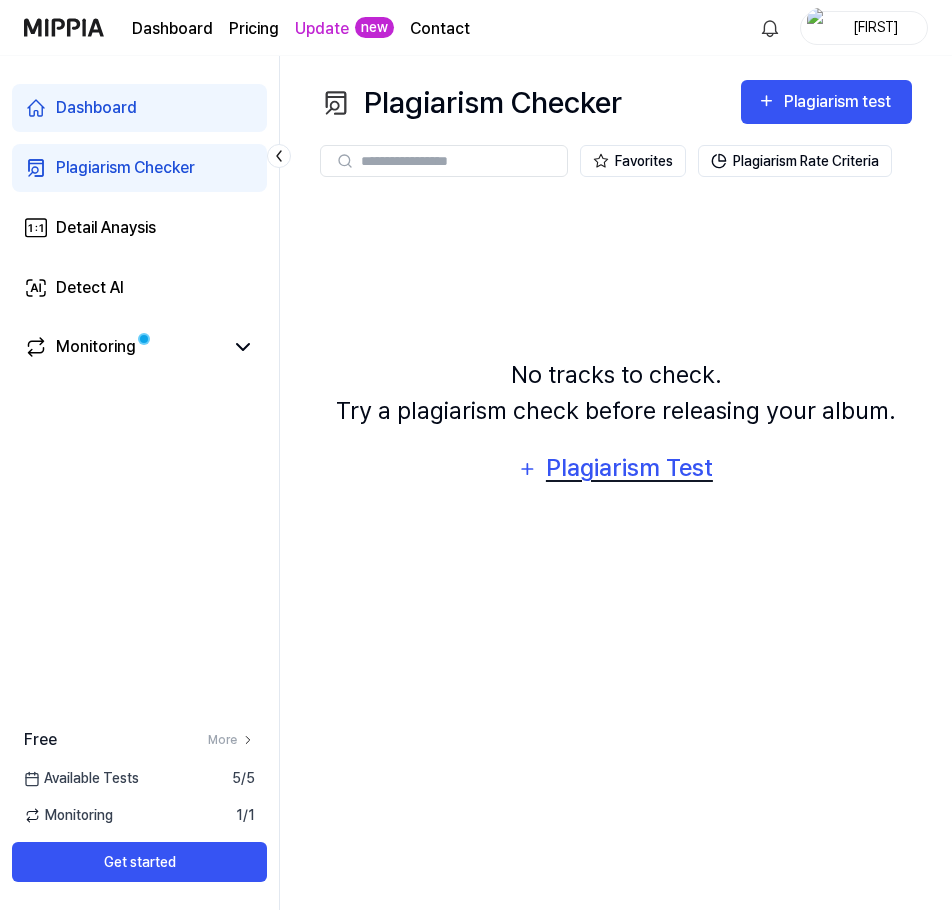 click on "Plagiarism Test" at bounding box center (629, 468) 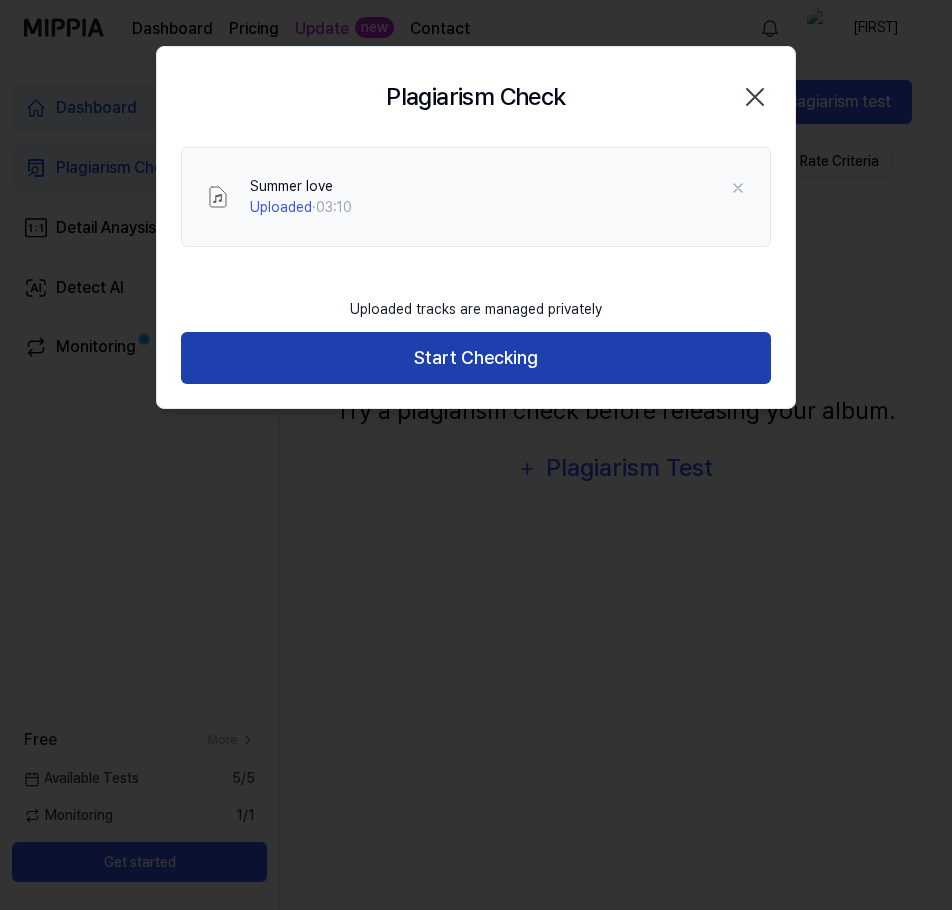 click on "Start Checking" at bounding box center [476, 358] 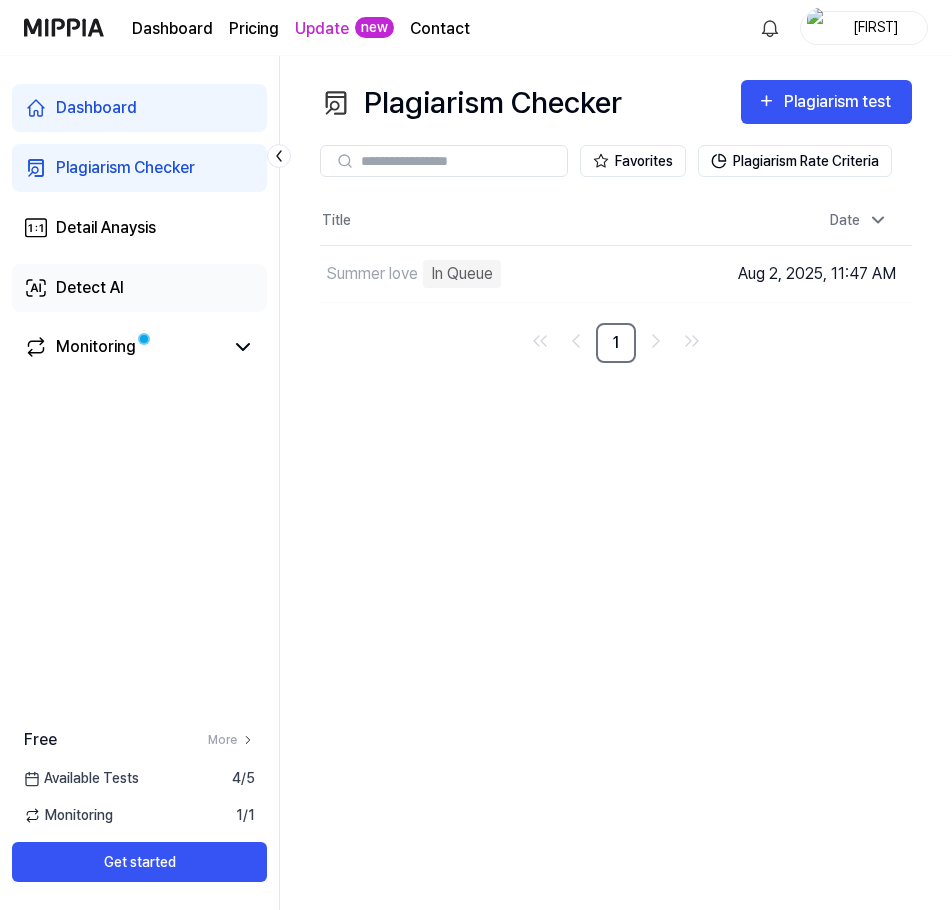 click on "Detect AI" at bounding box center [90, 288] 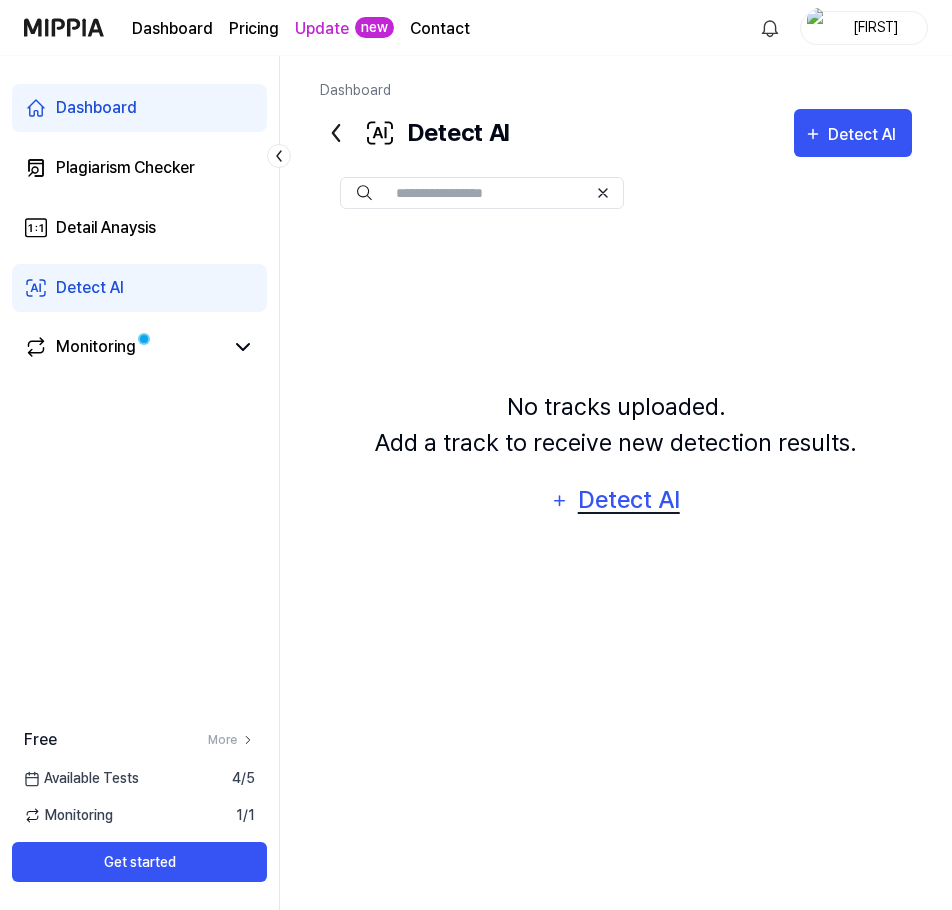 click on "Detect AI" at bounding box center (628, 500) 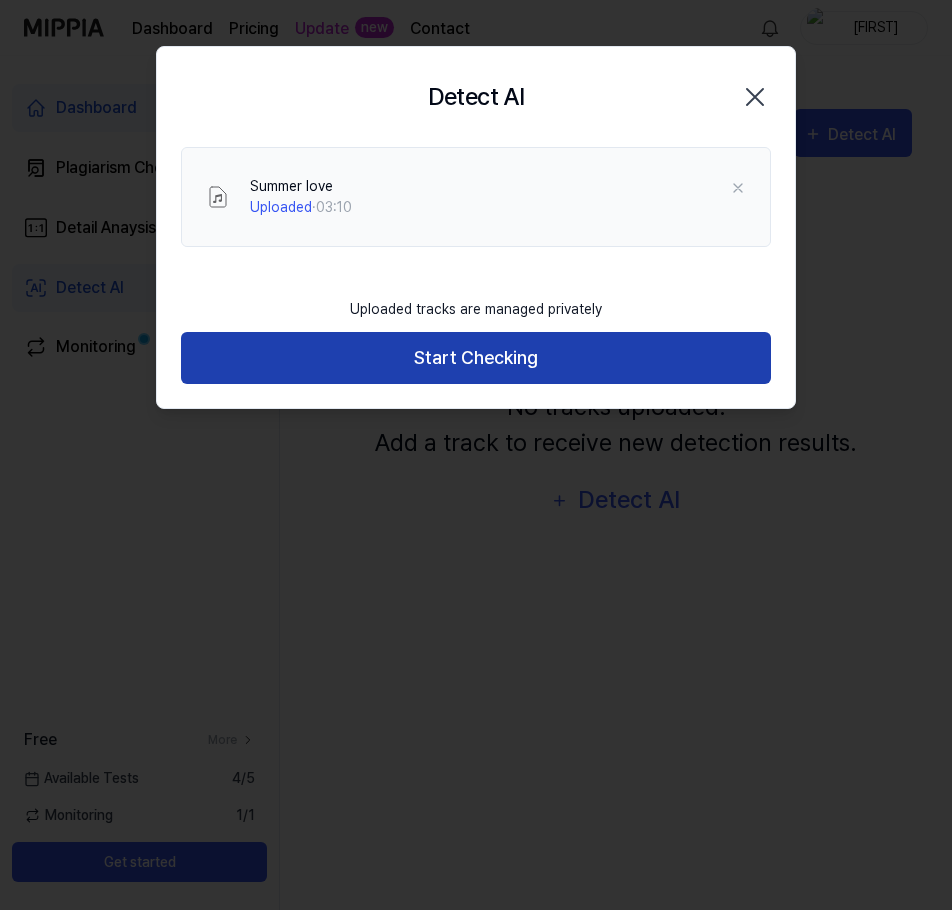 click on "Start Checking" at bounding box center (476, 358) 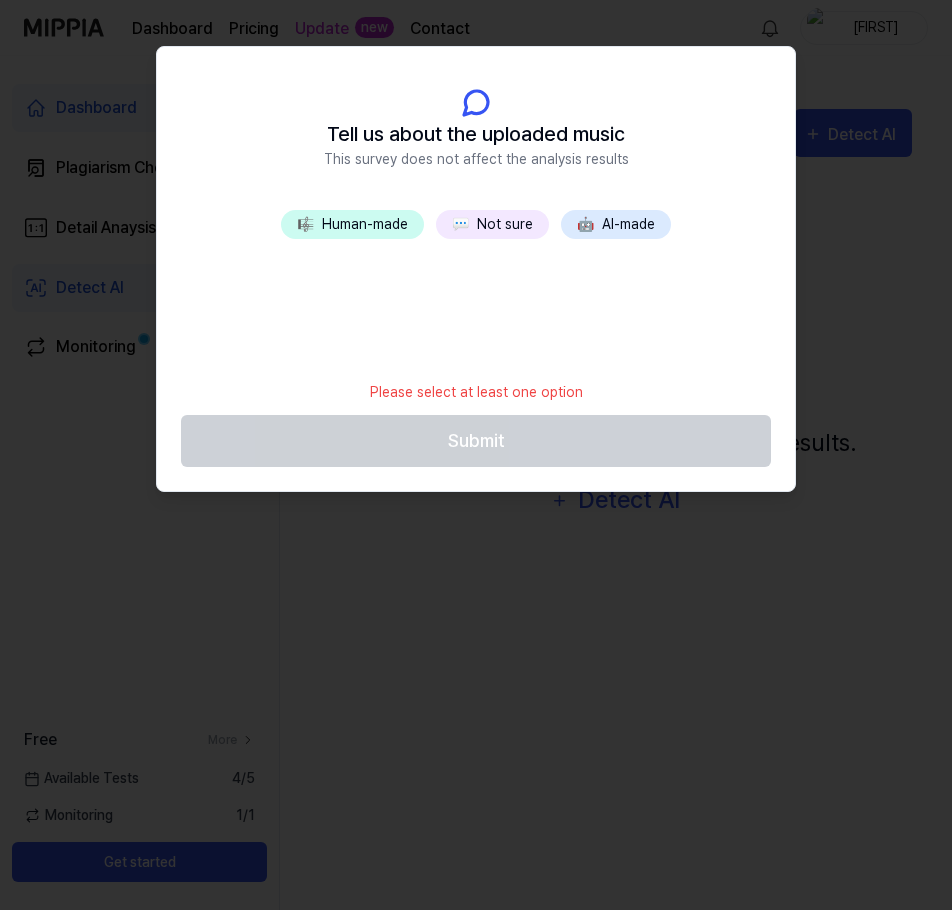 click on "💬 Not sure" at bounding box center (492, 224) 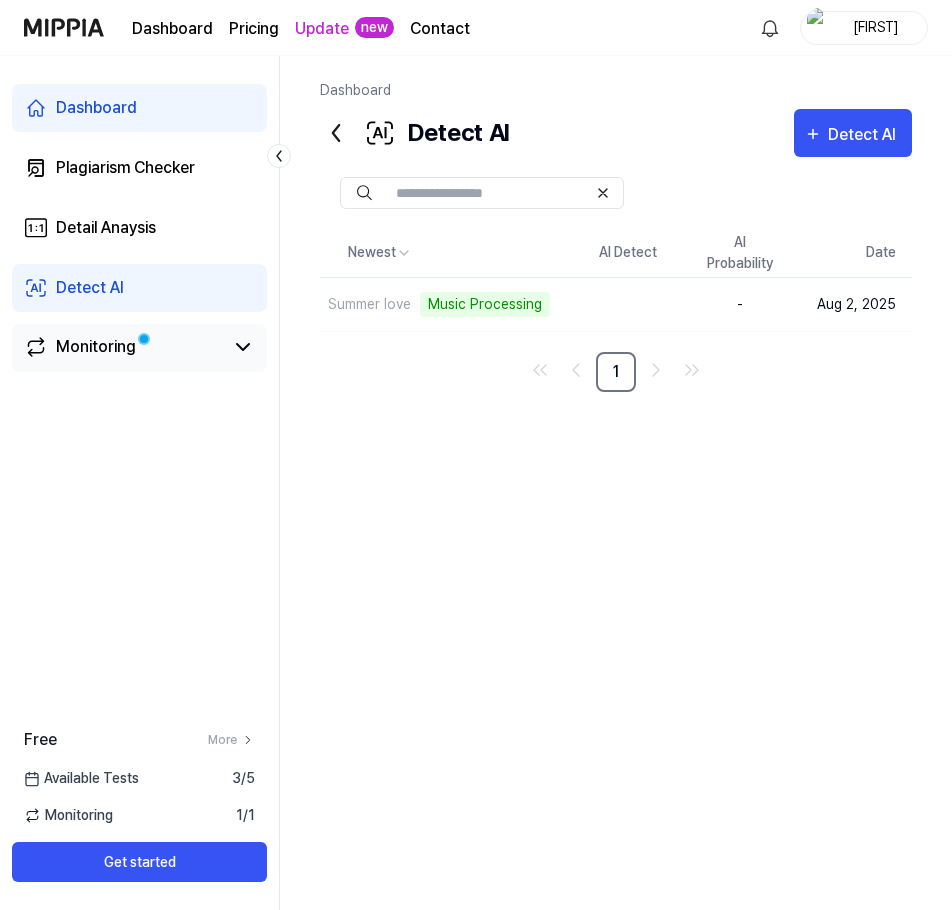 click on "Monitoring" at bounding box center (123, 347) 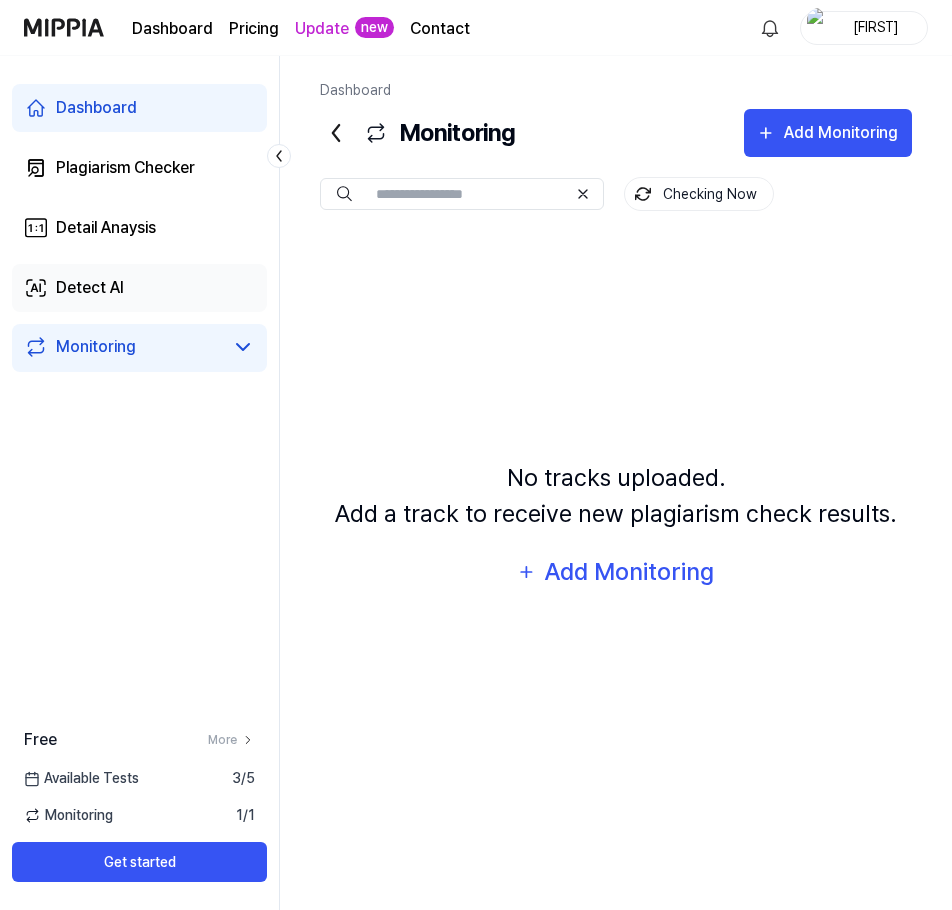 click on "Detect AI" at bounding box center [90, 288] 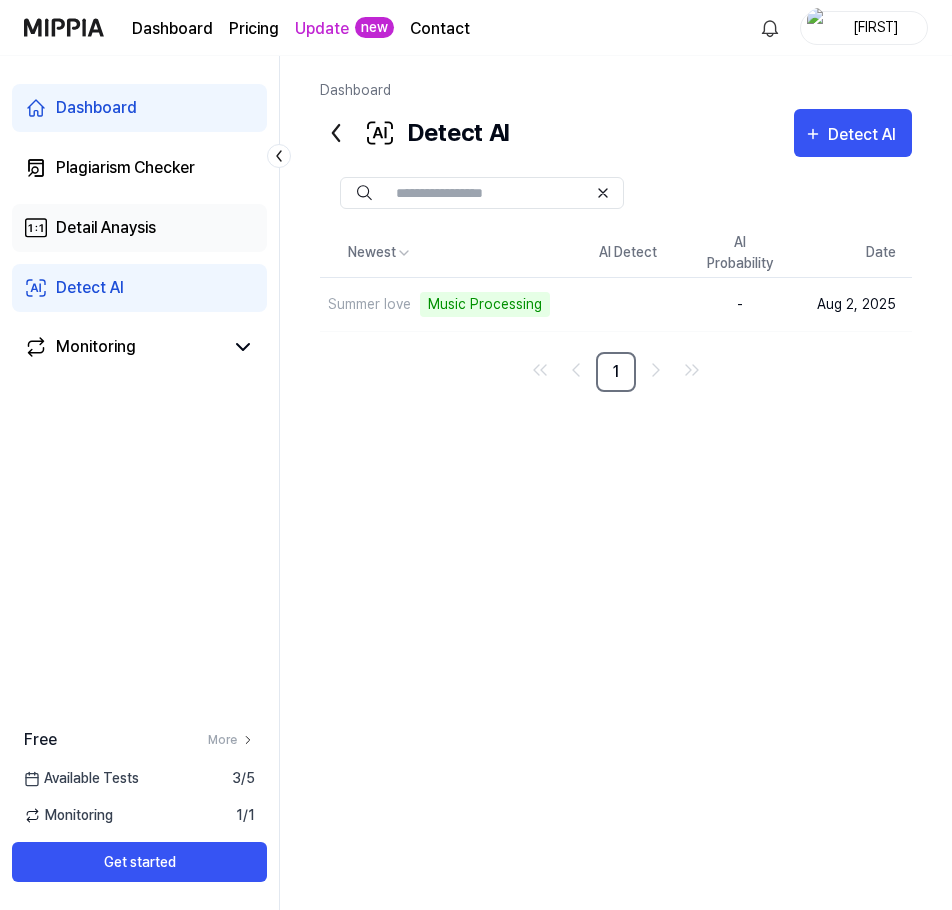 click on "Detail Anaysis" at bounding box center (106, 228) 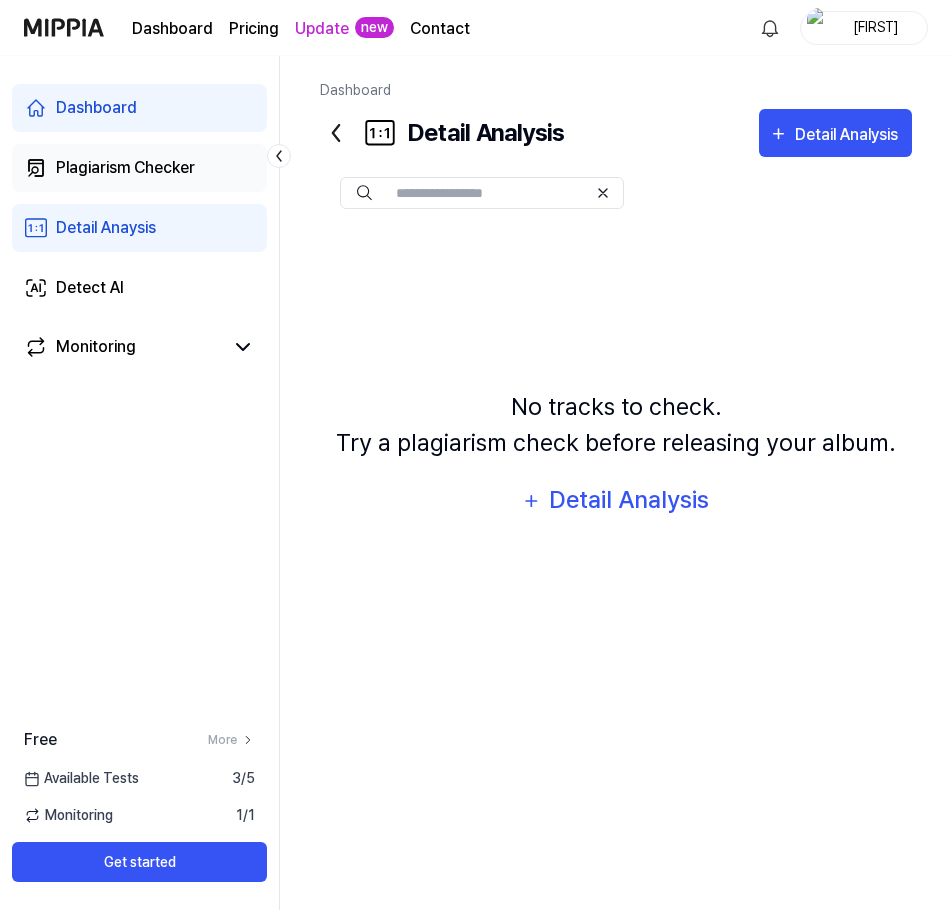 click on "Plagiarism Checker" at bounding box center (125, 168) 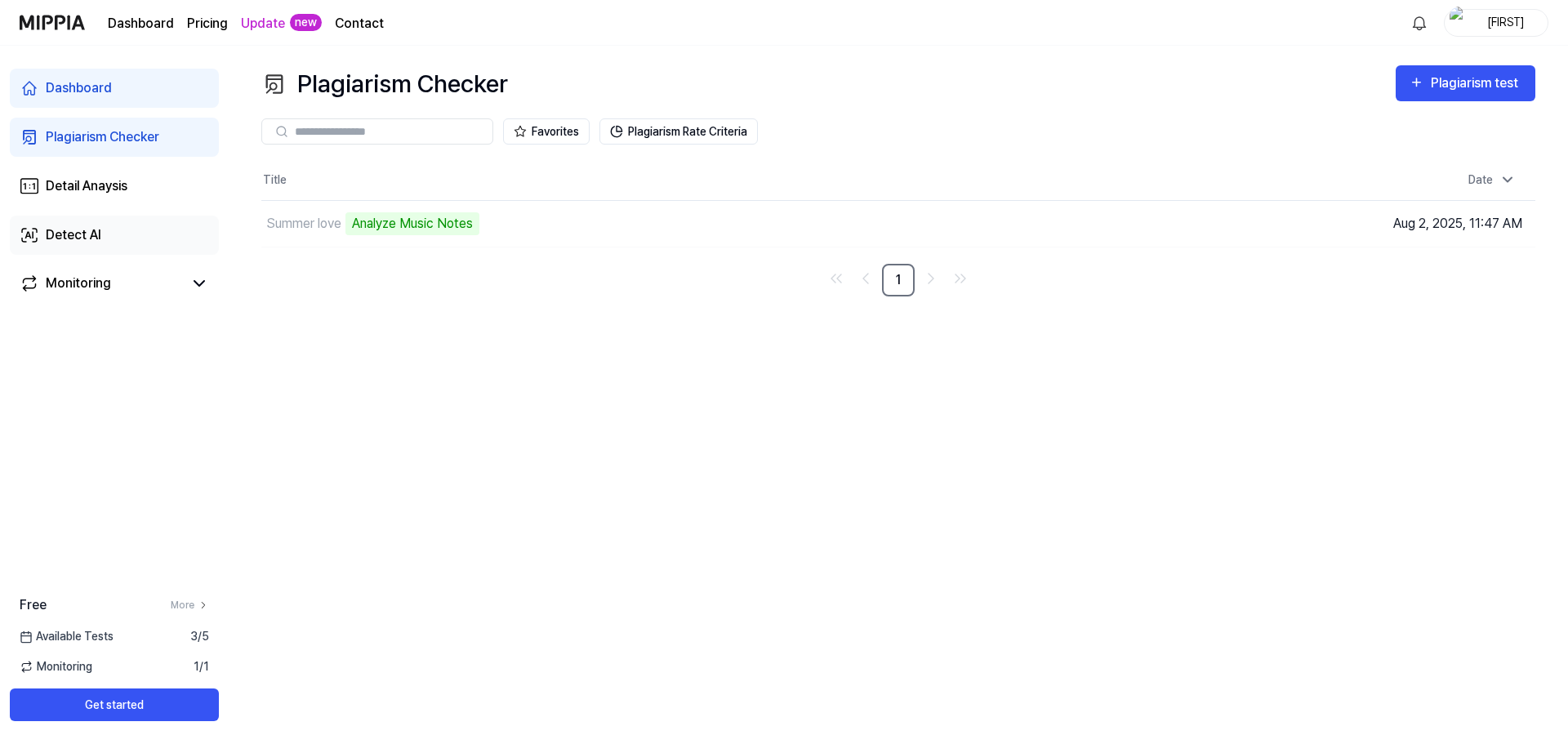 click on "Detect AI" at bounding box center [114, 235] 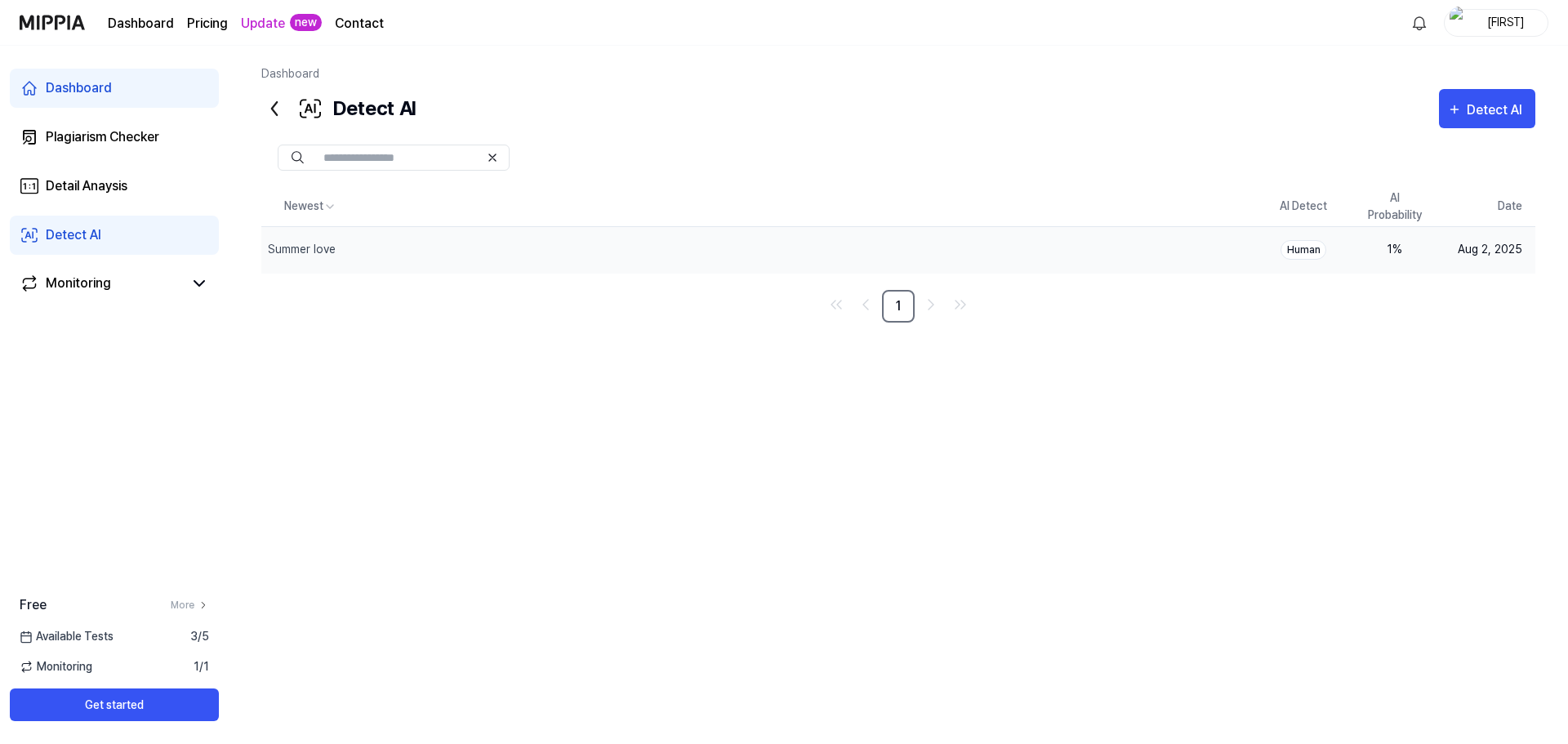 click on "Human" at bounding box center (1303, 250) 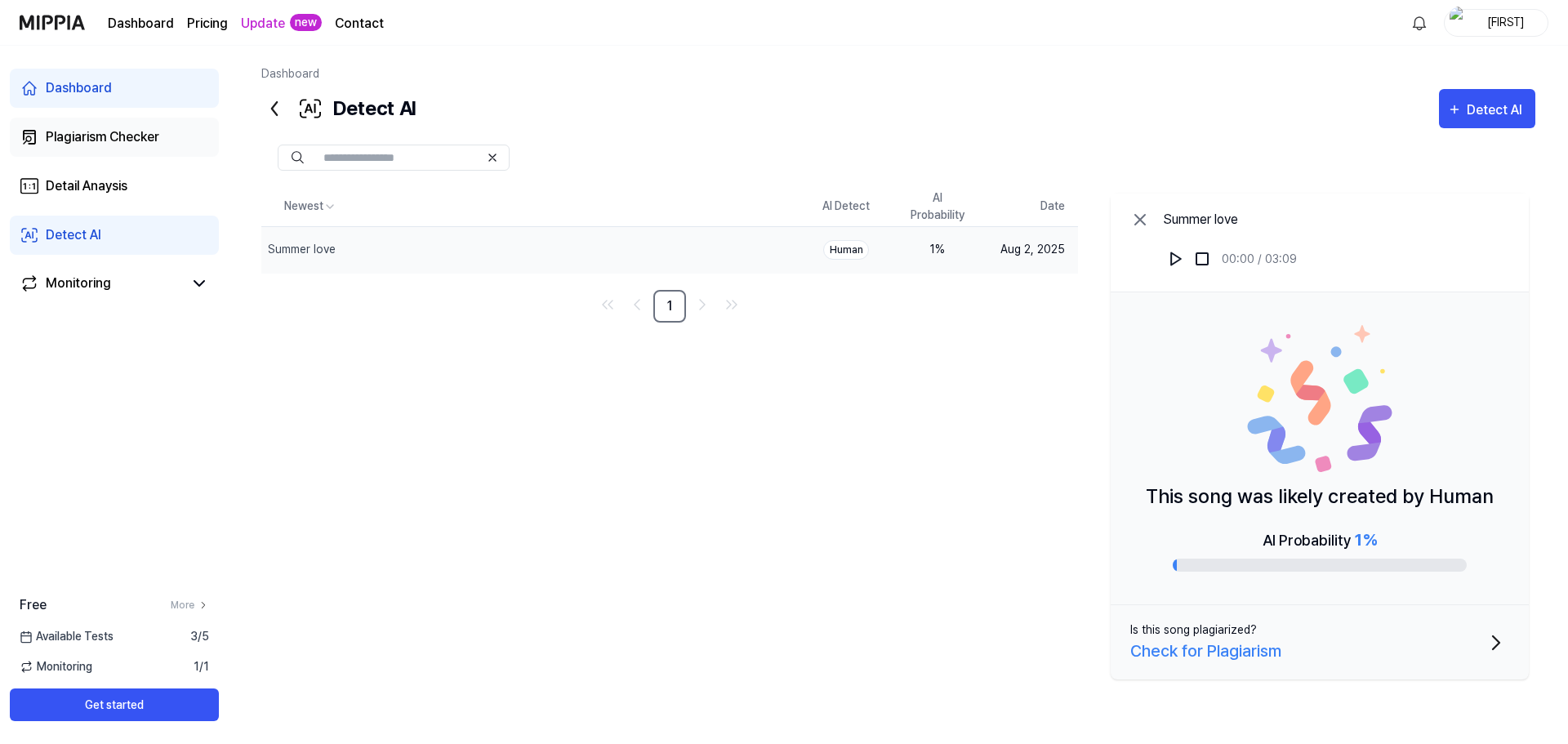 click on "Plagiarism Checker" at bounding box center (102, 137) 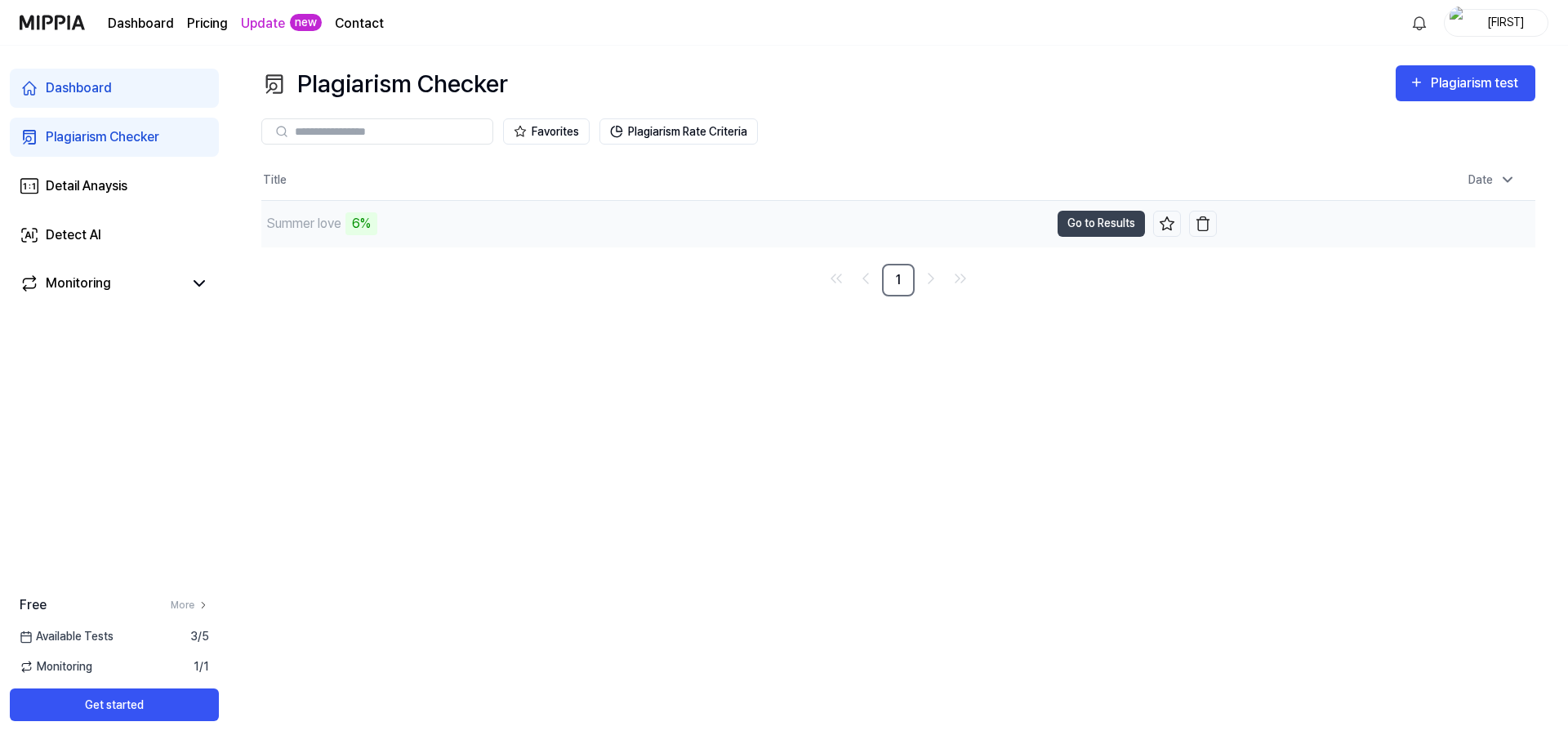 click on "6%" at bounding box center [361, 224] 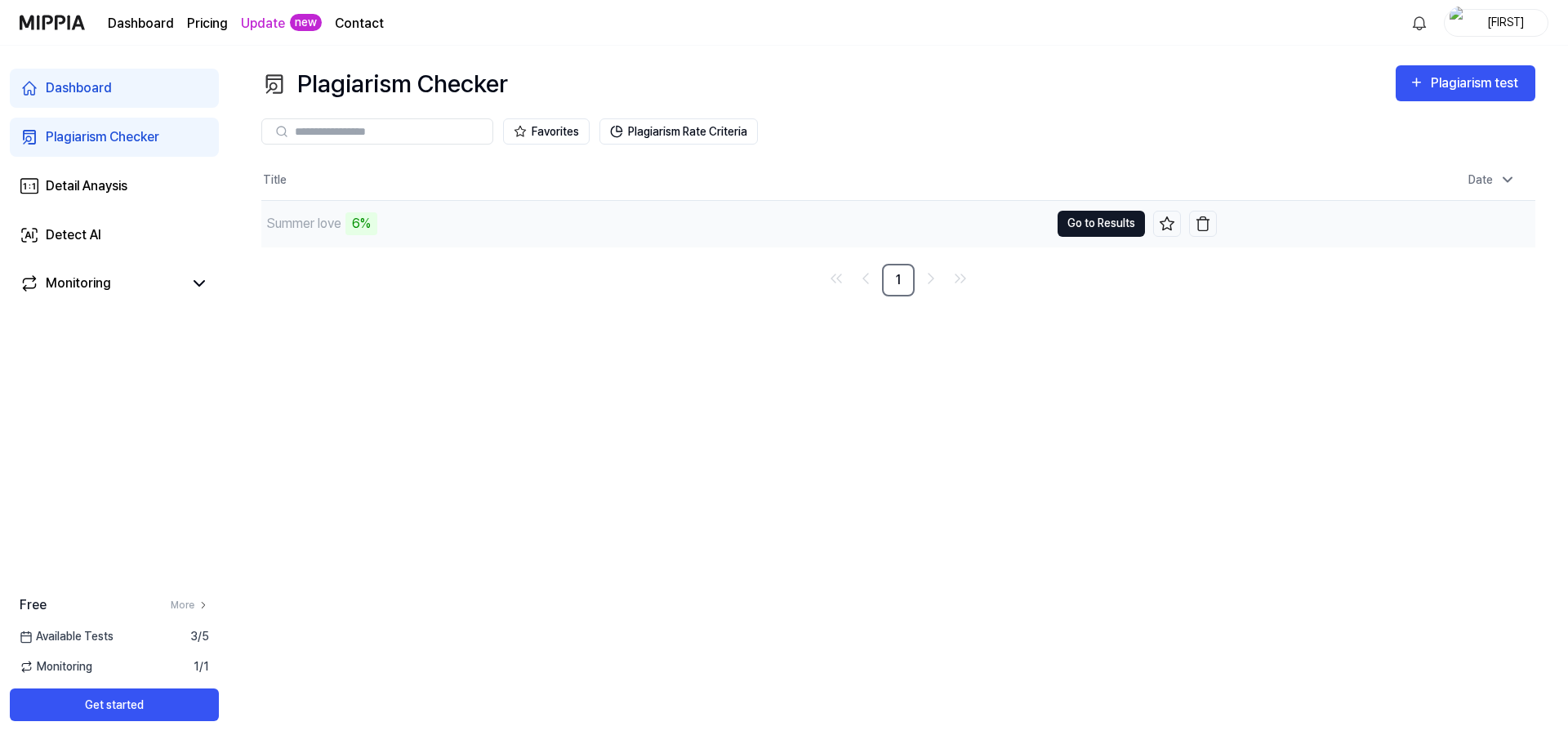 click on "Go to Results" at bounding box center (1101, 224) 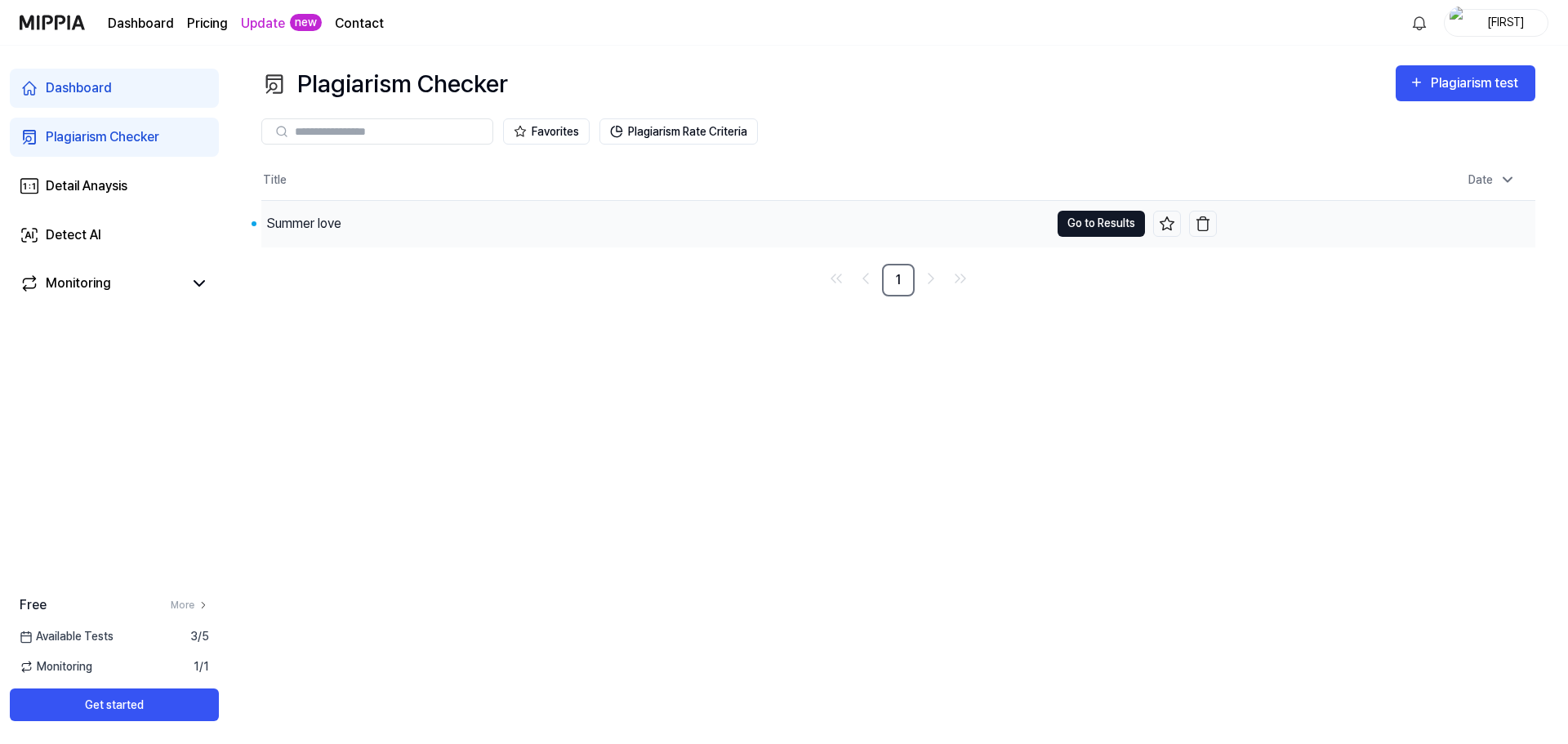 click on "Go to Results" at bounding box center [1101, 224] 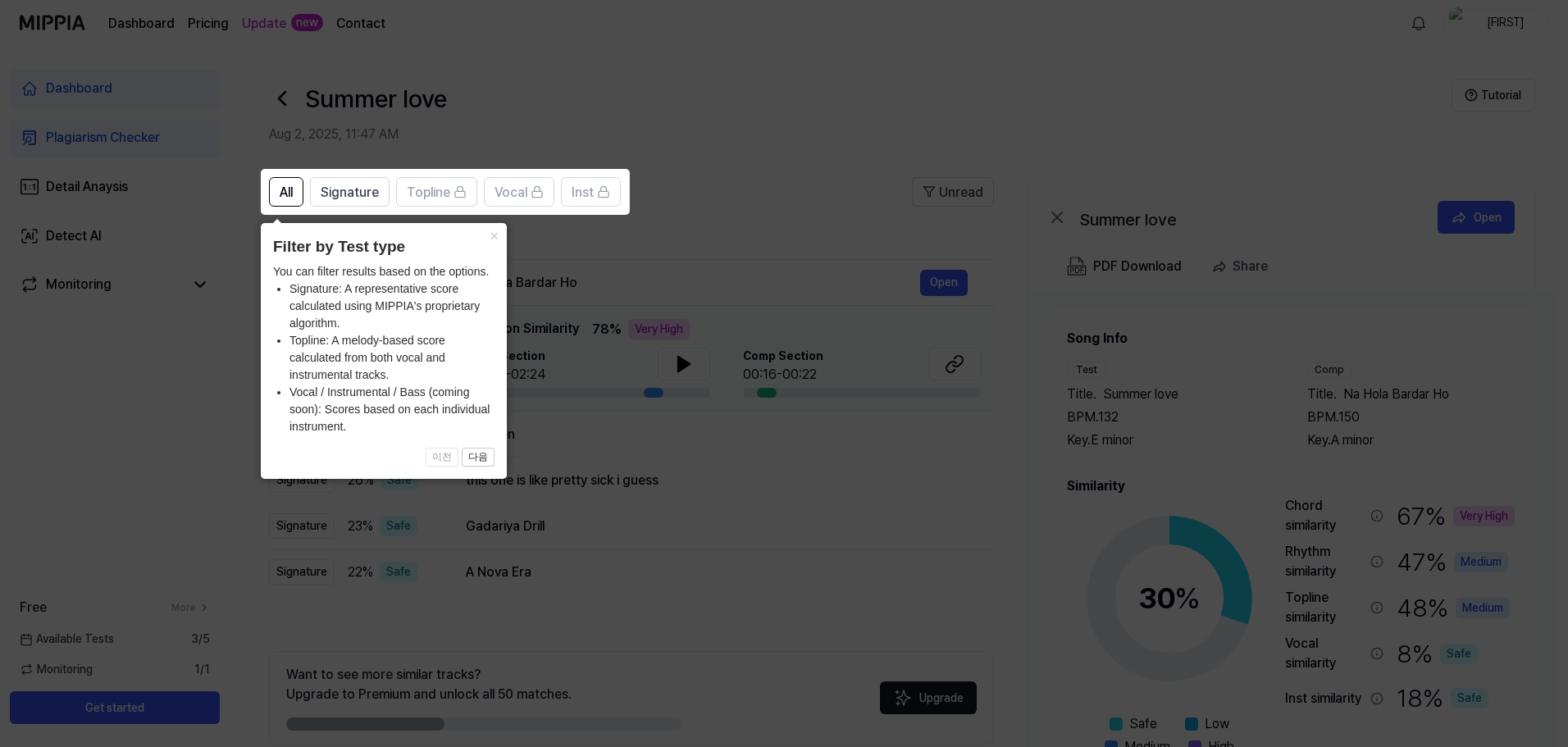 click 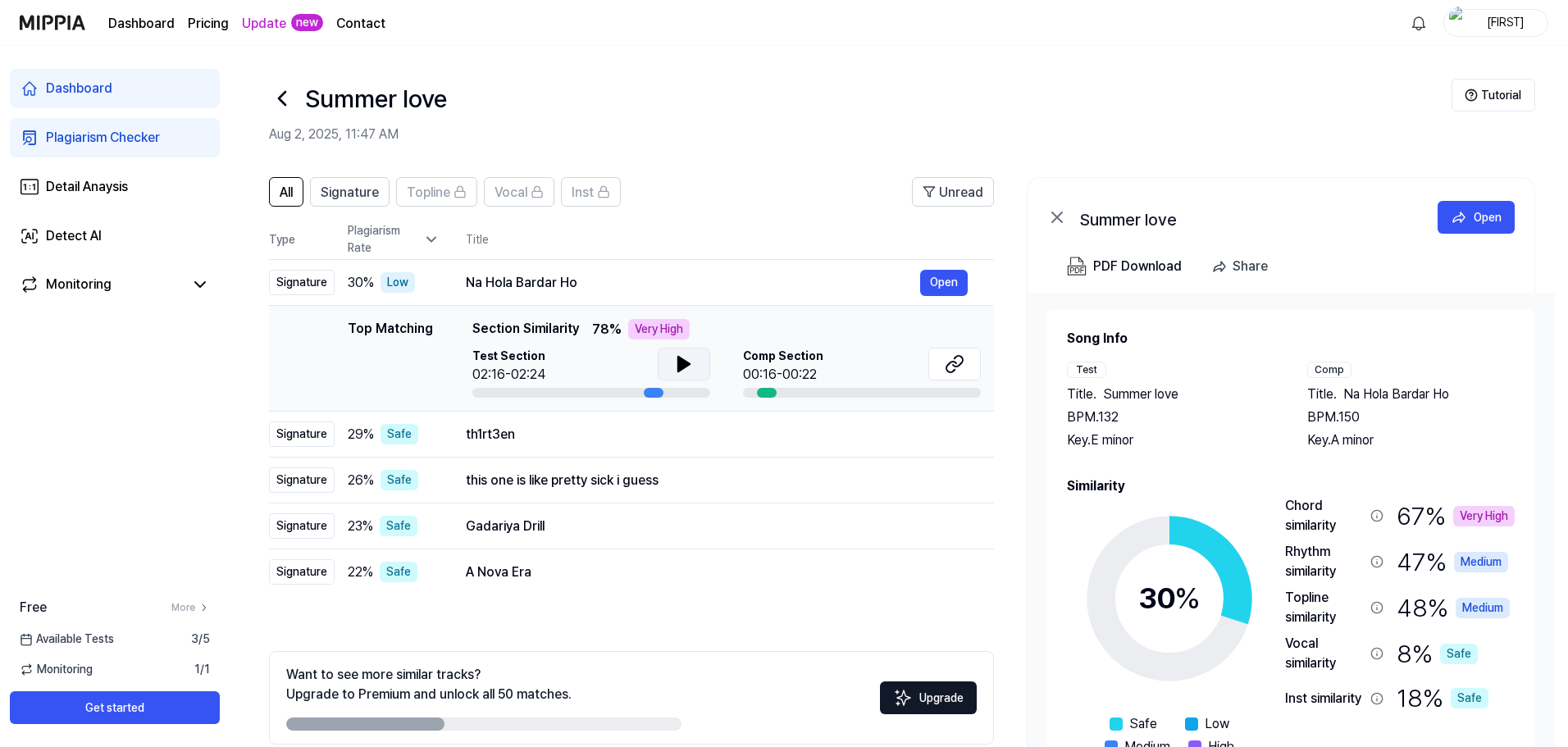 click 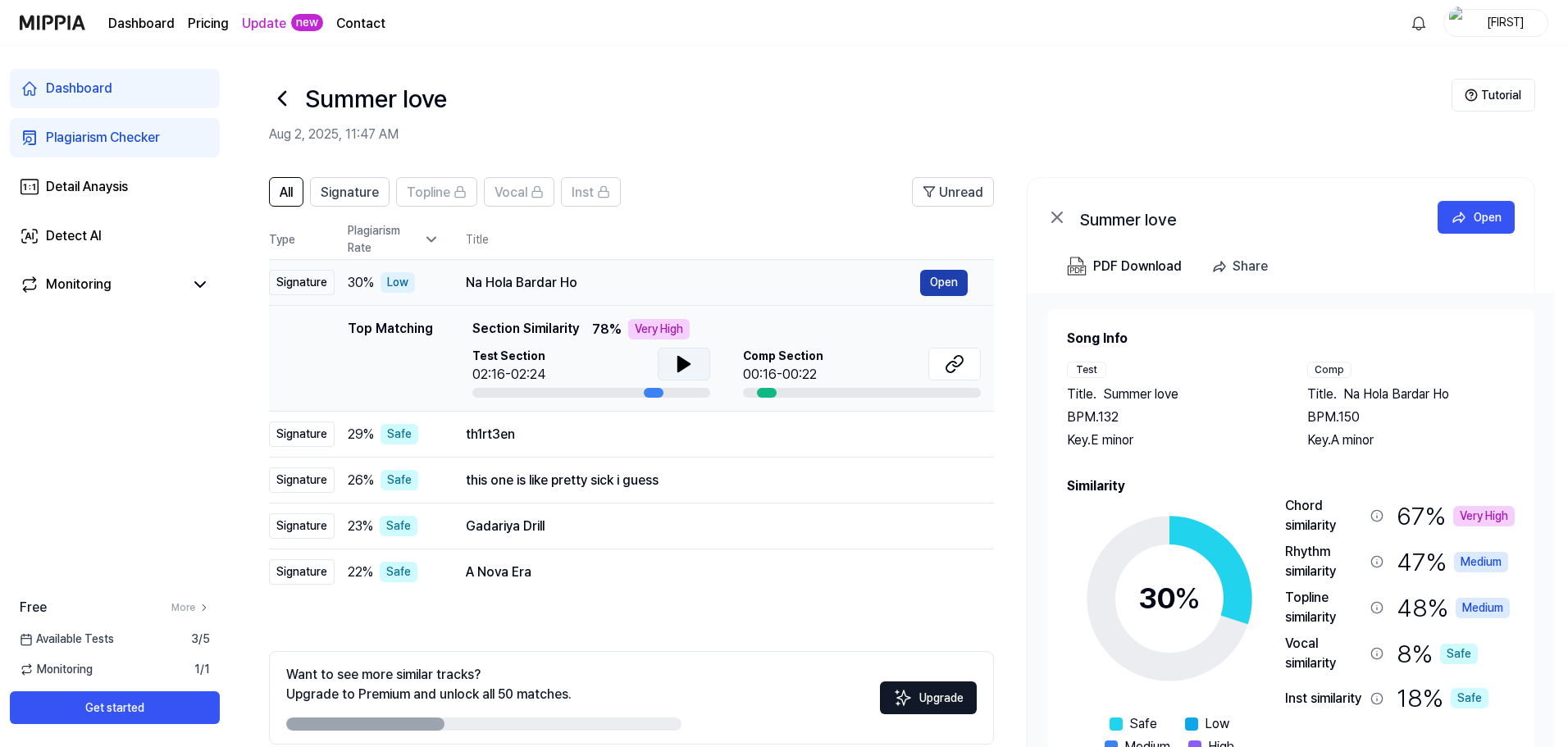 click on "Open" at bounding box center [944, 283] 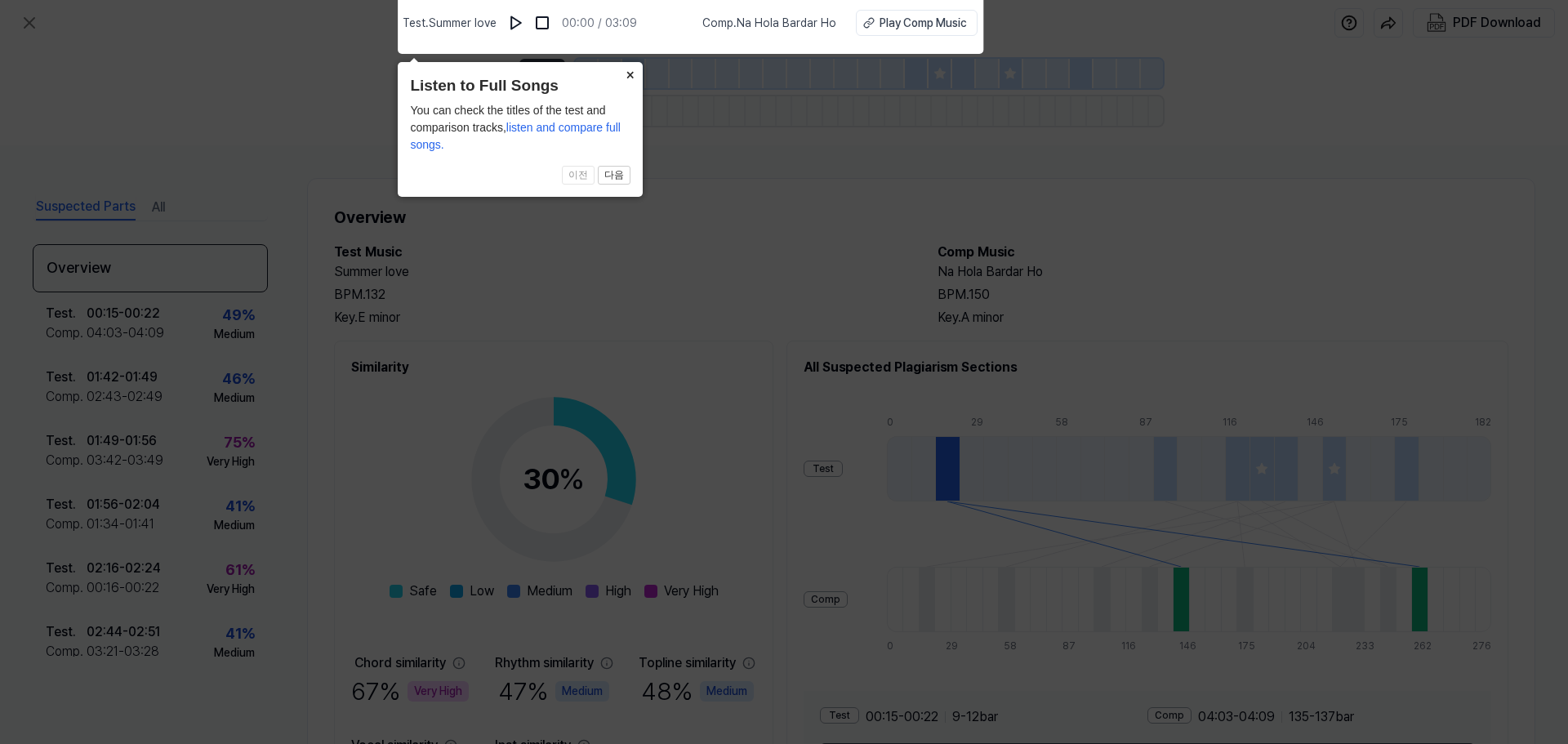 click on "×" at bounding box center [630, 74] 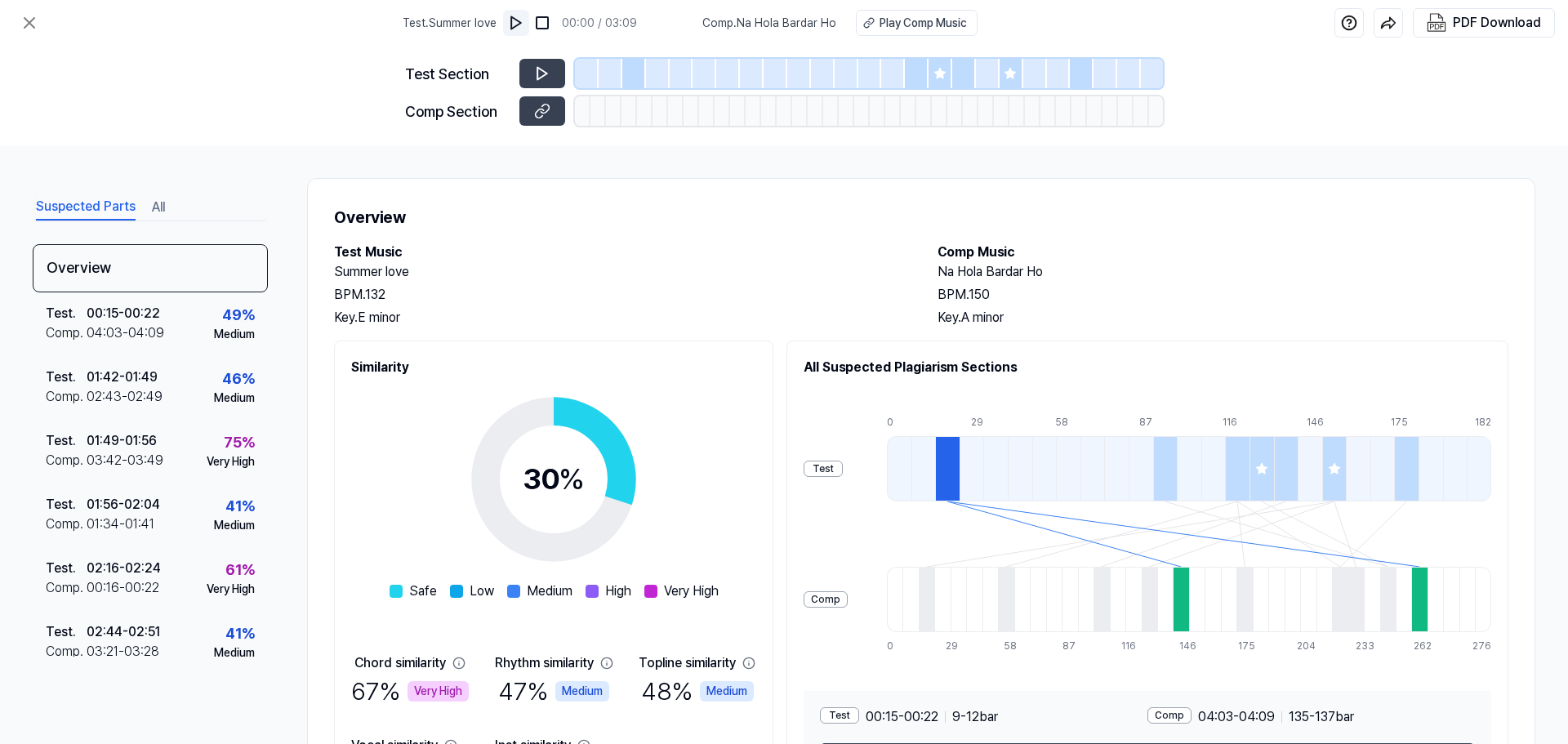 click at bounding box center (516, 23) 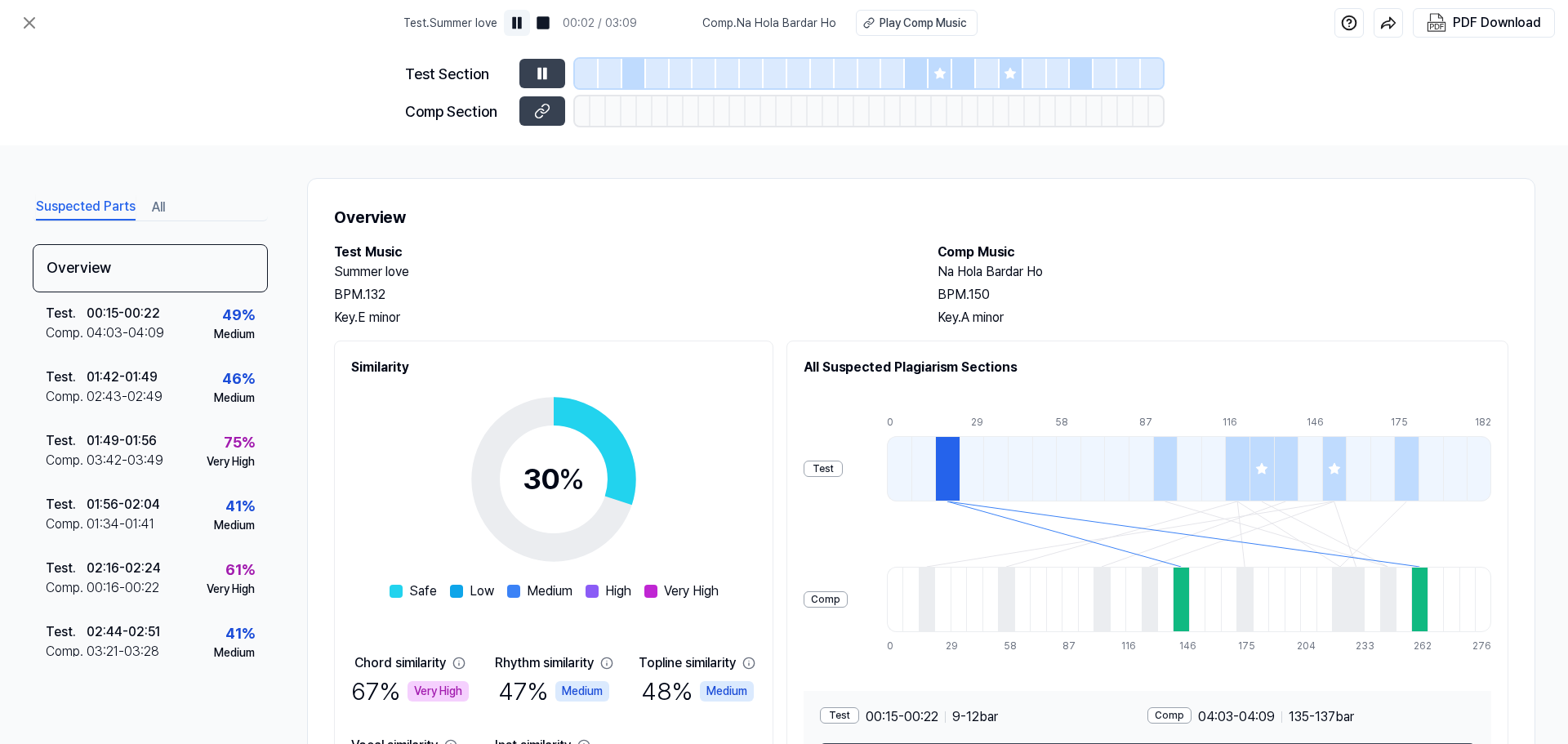 click at bounding box center [517, 23] 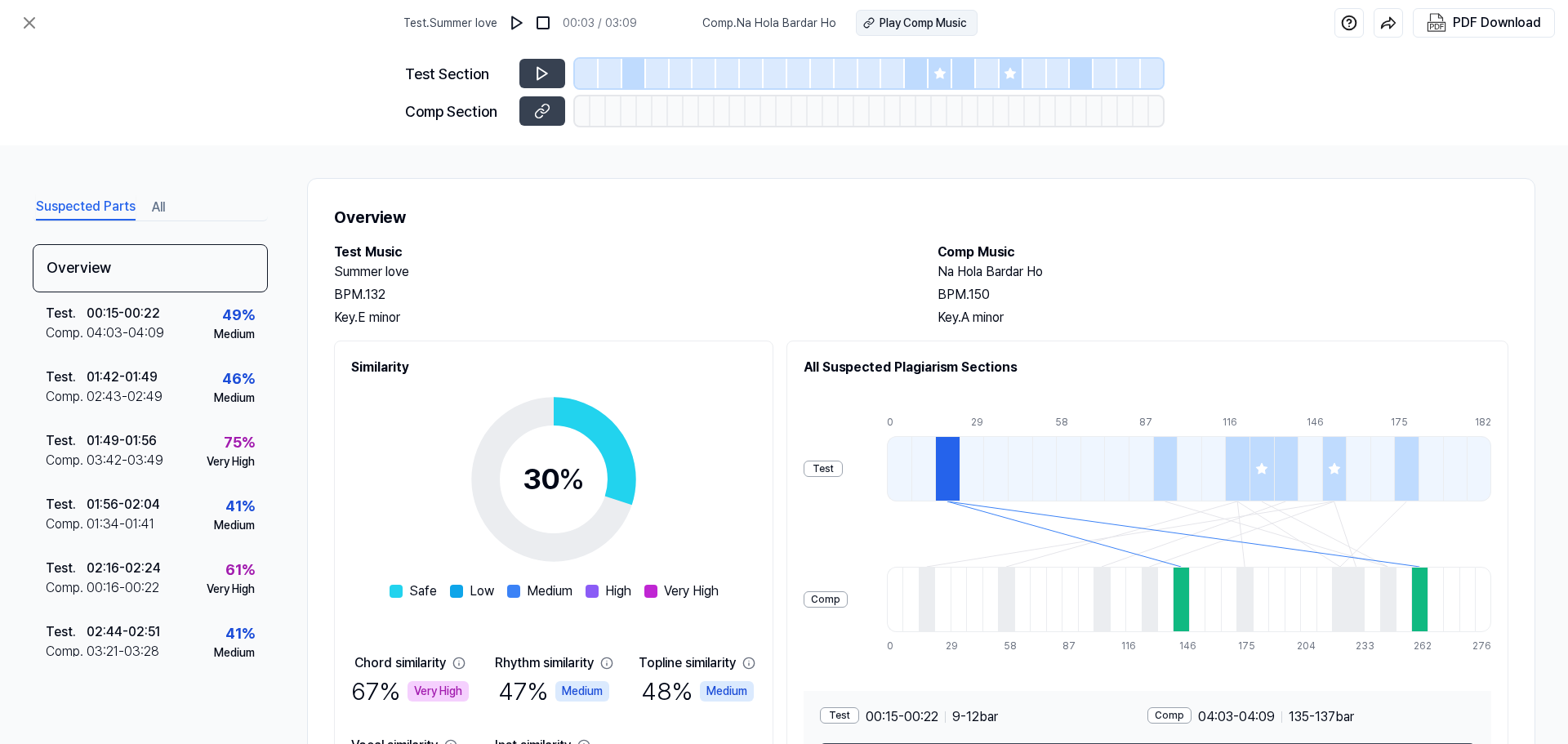 click on "Play Comp Music" at bounding box center (916, 23) 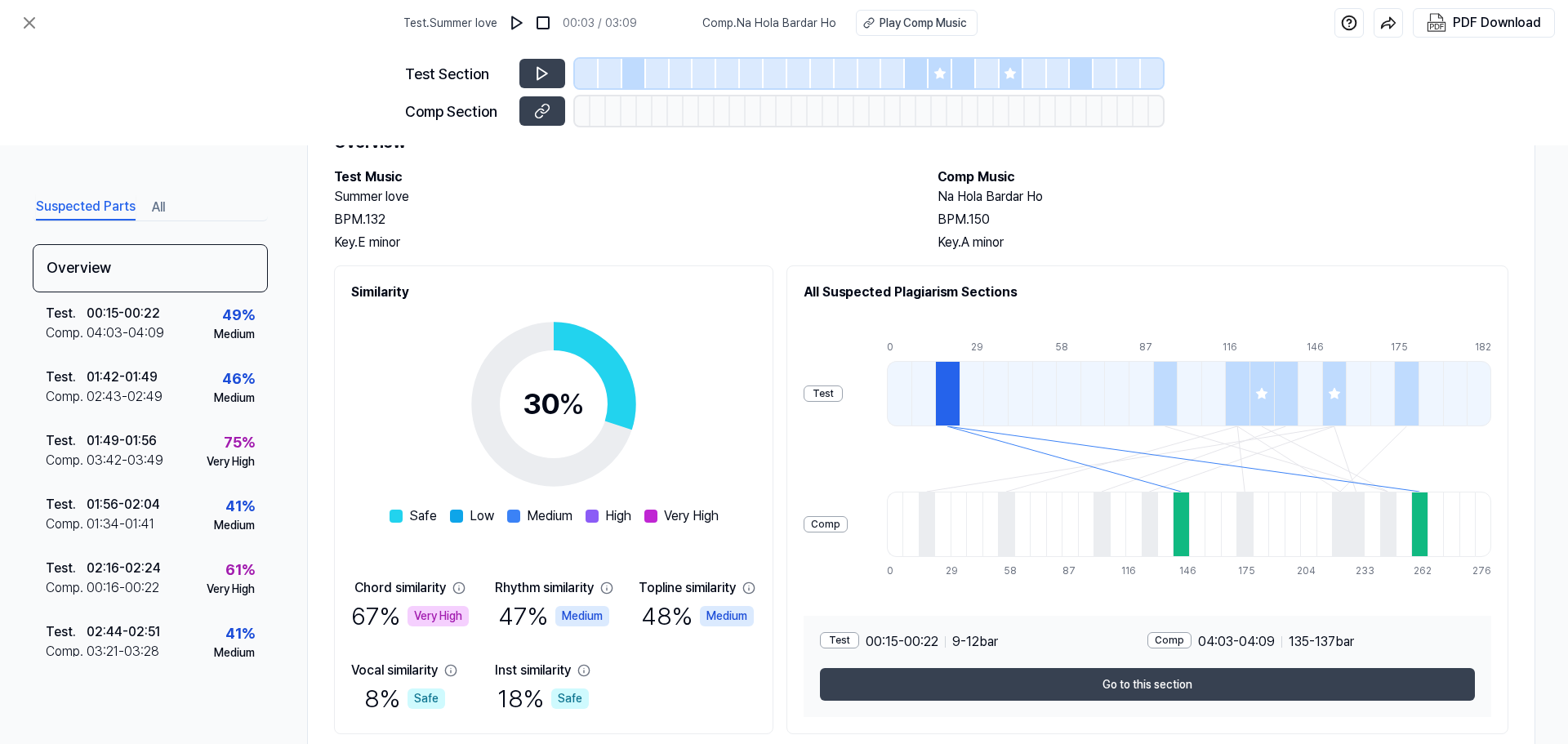 scroll, scrollTop: 82, scrollLeft: 0, axis: vertical 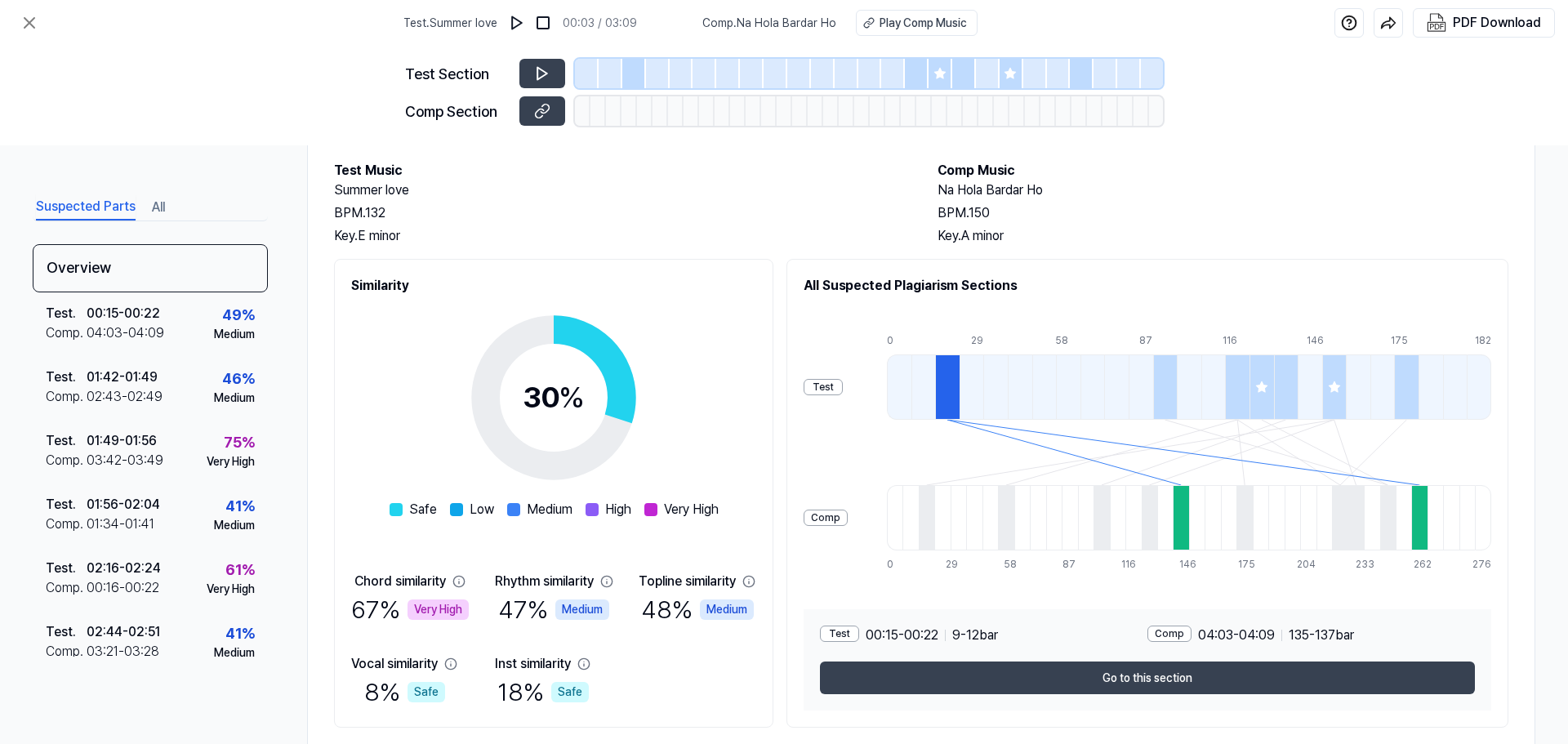click at bounding box center (947, 387) 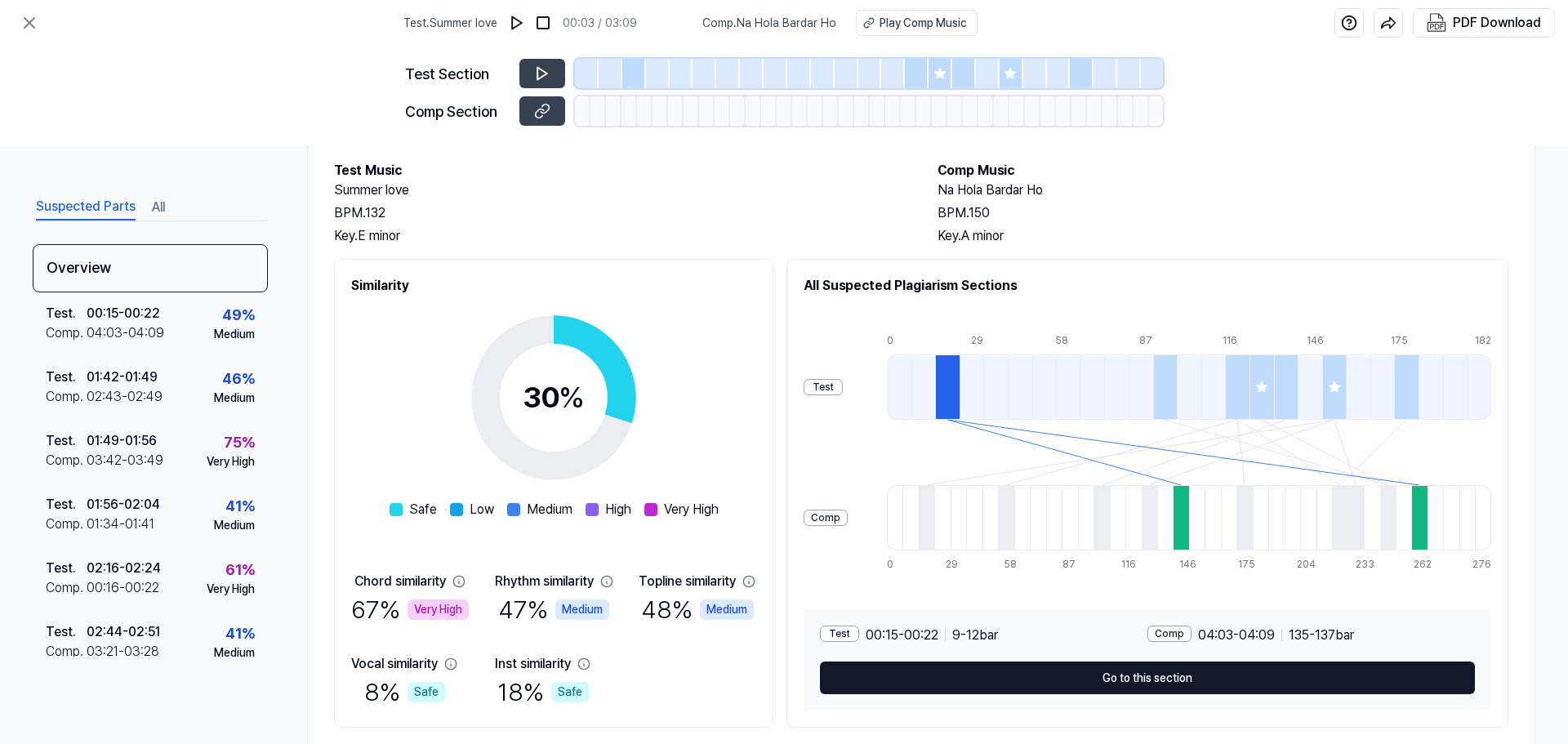 click on "Go to this section" at bounding box center [1147, 678] 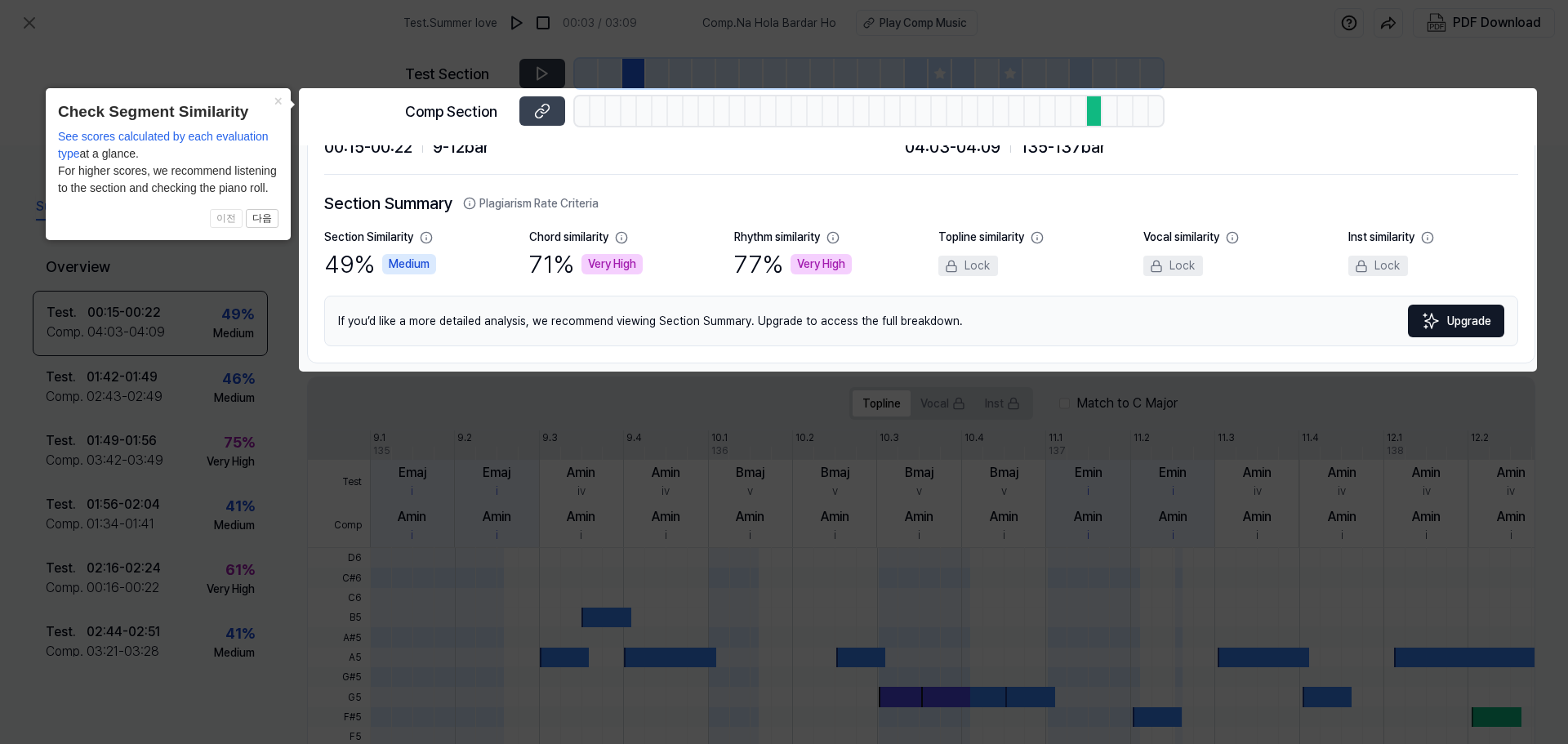 click 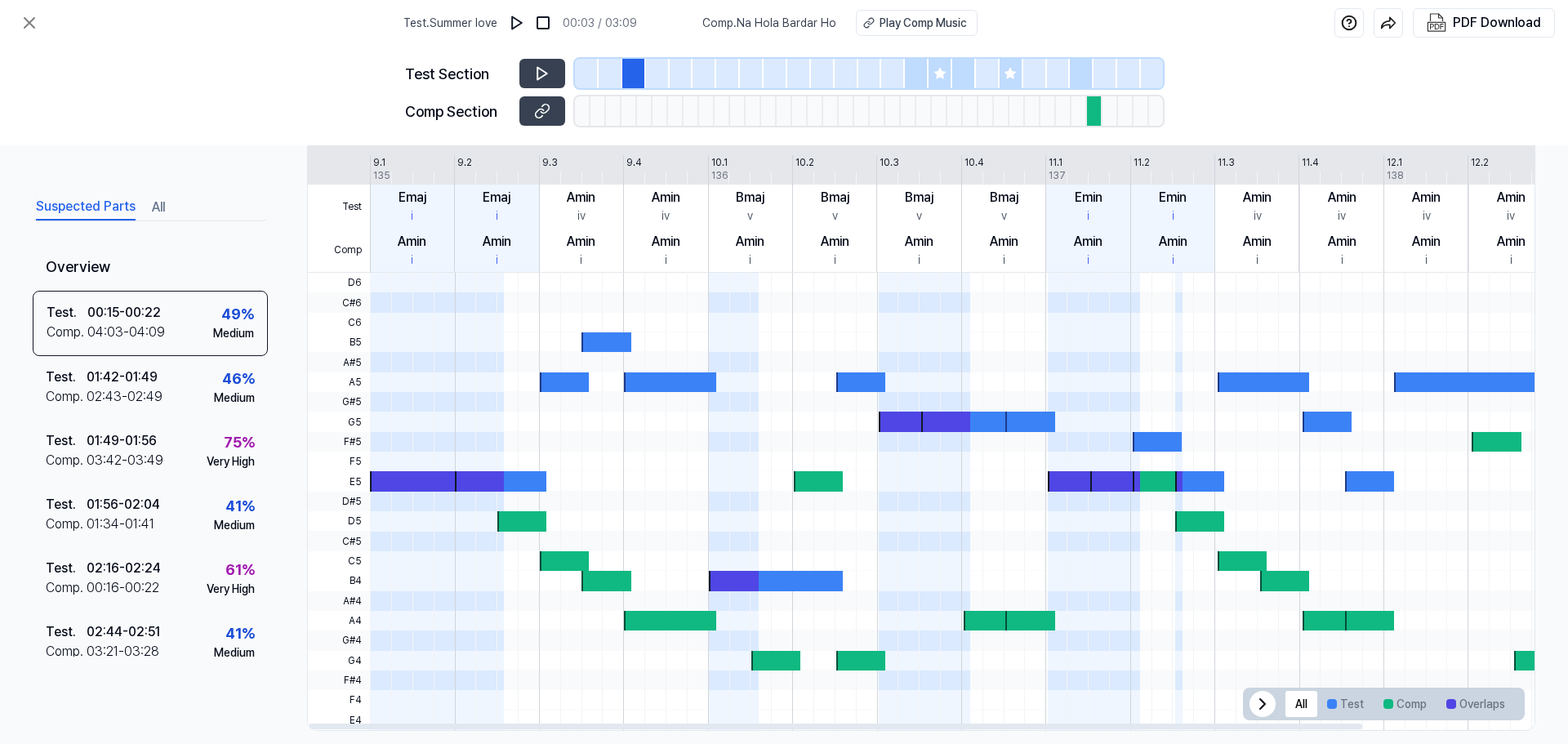 scroll, scrollTop: 376, scrollLeft: 0, axis: vertical 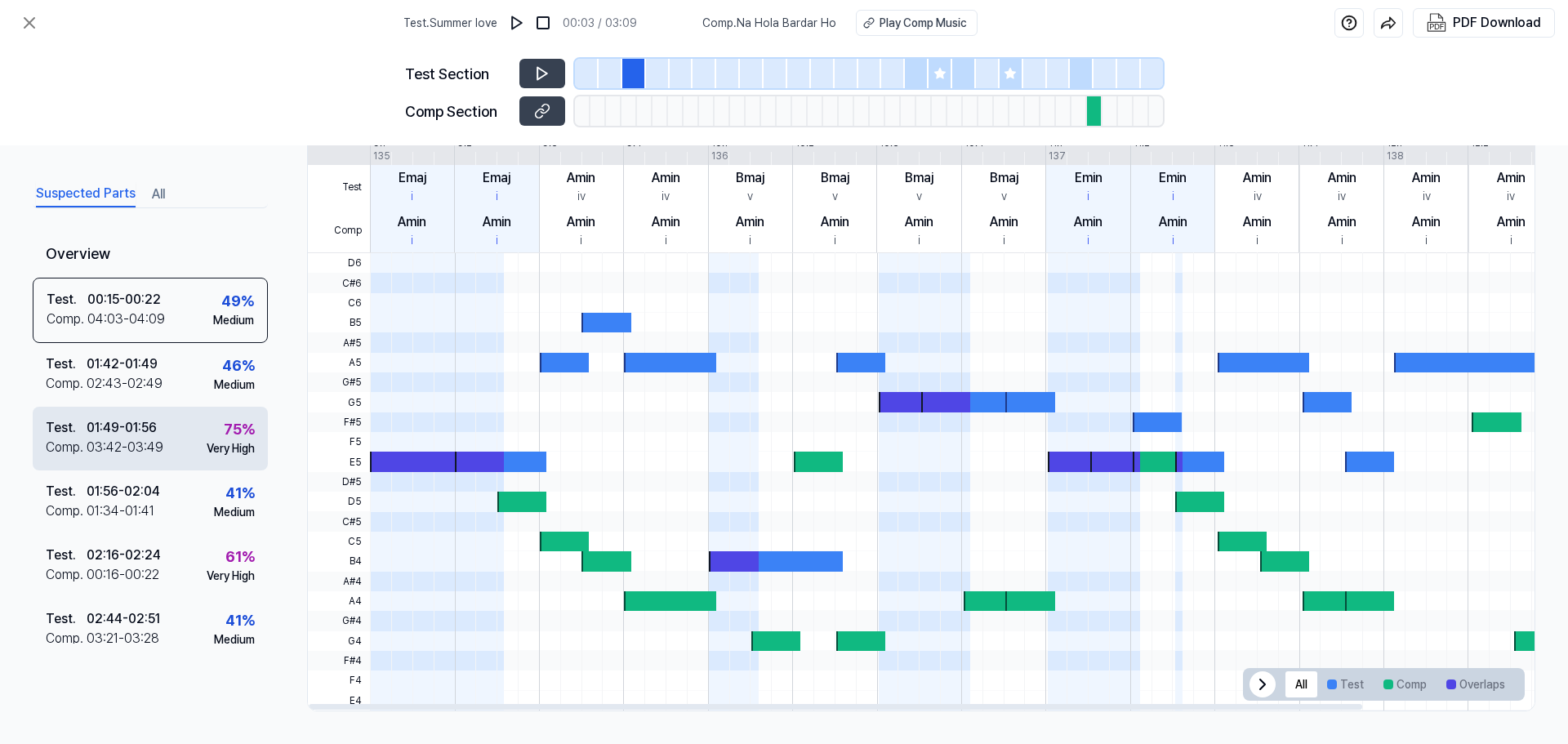 click on "Test . 01:49 - 01:56 Comp . 03:42 - 03:49 75 % Very High" at bounding box center [150, 439] 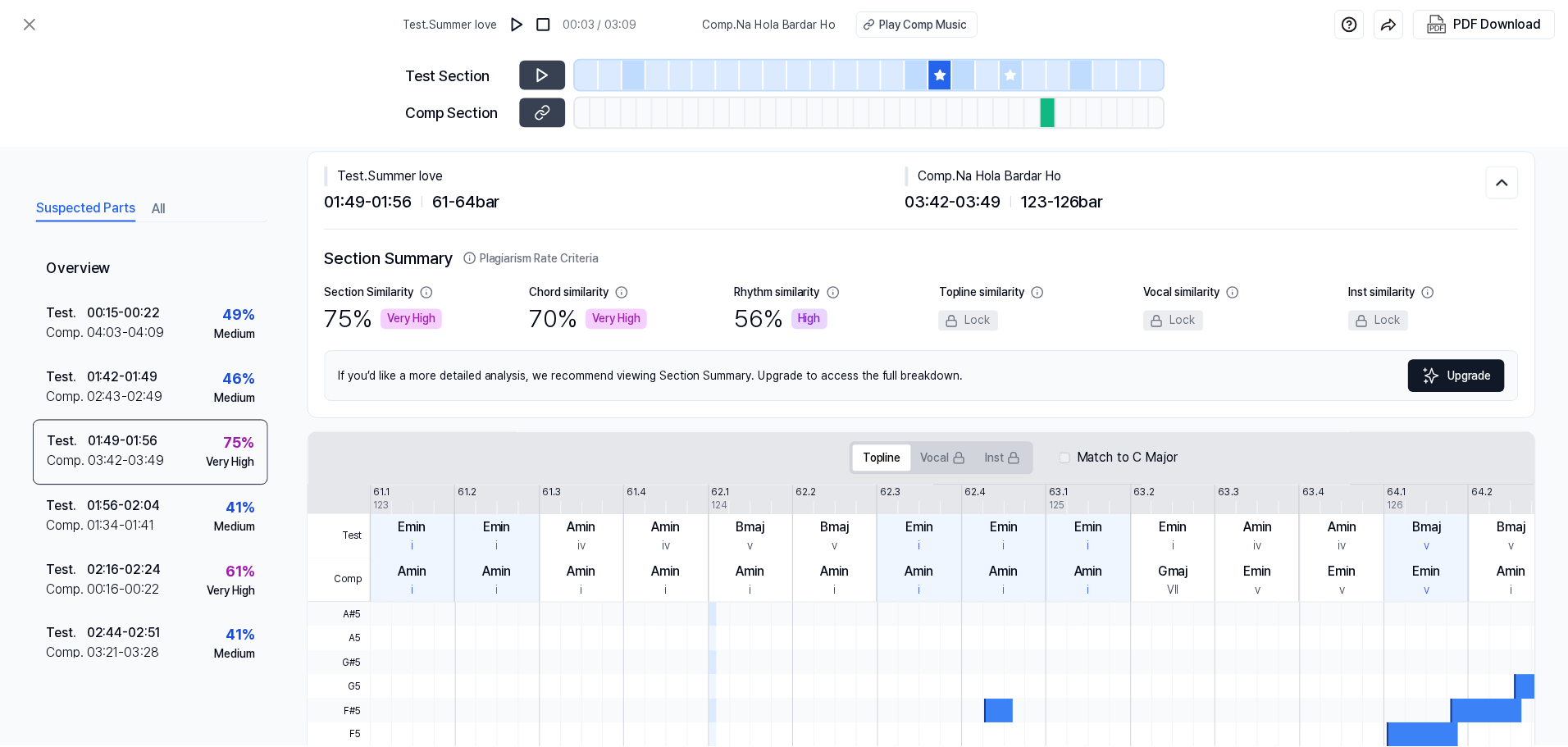 scroll, scrollTop: 0, scrollLeft: 0, axis: both 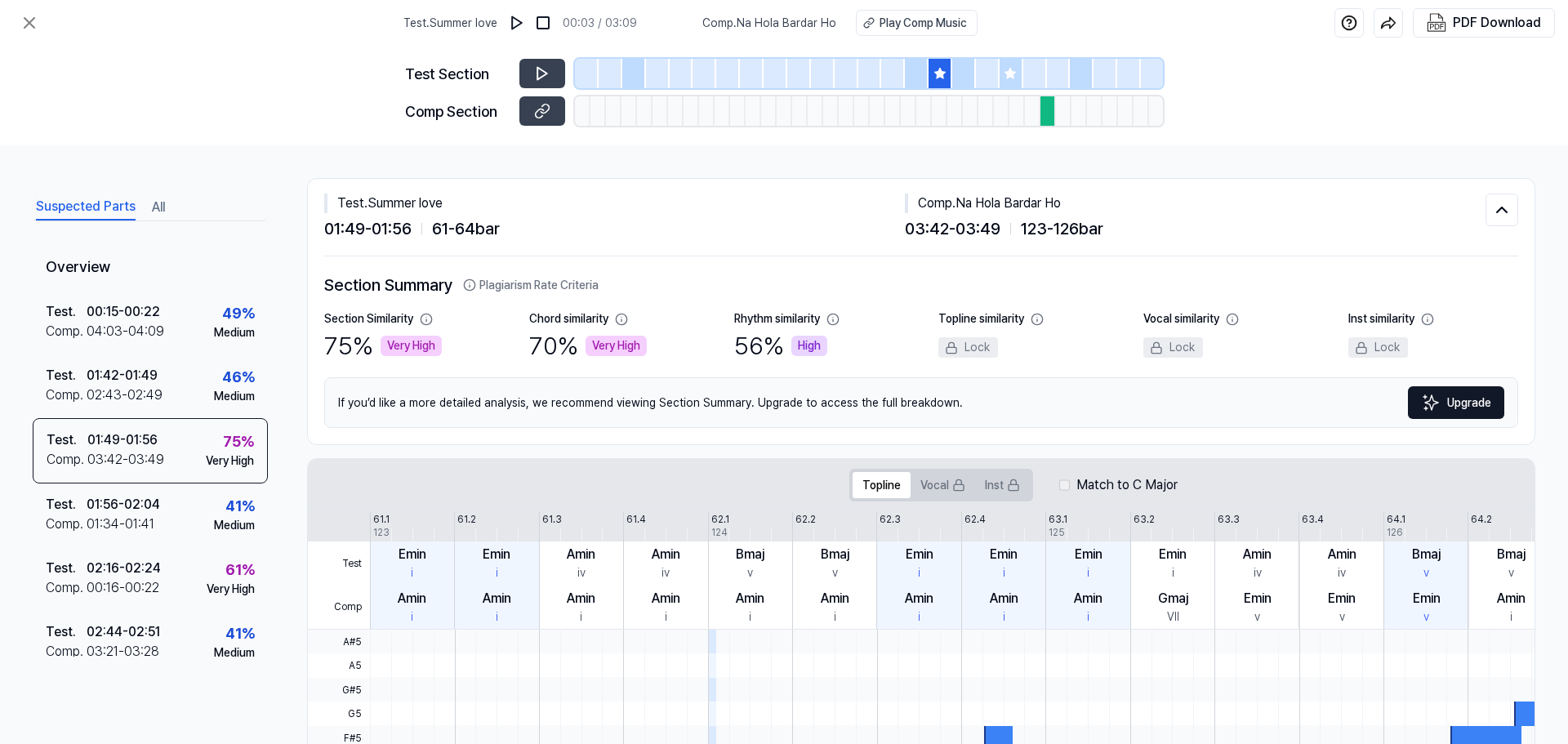 click on "Comp .  Na Hola Bardar Ho" at bounding box center (769, 23) 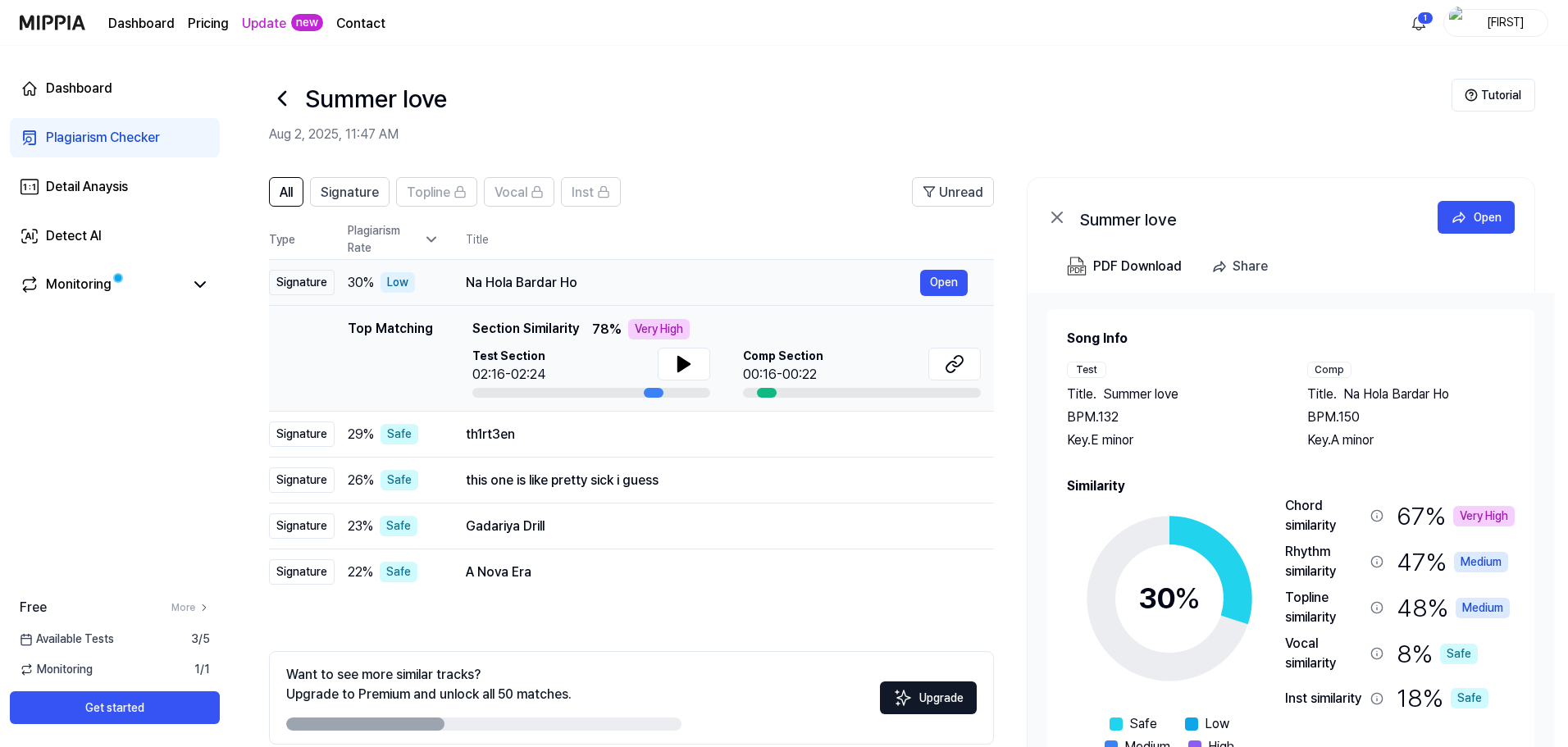 drag, startPoint x: 466, startPoint y: 280, endPoint x: 583, endPoint y: 303, distance: 119.23926 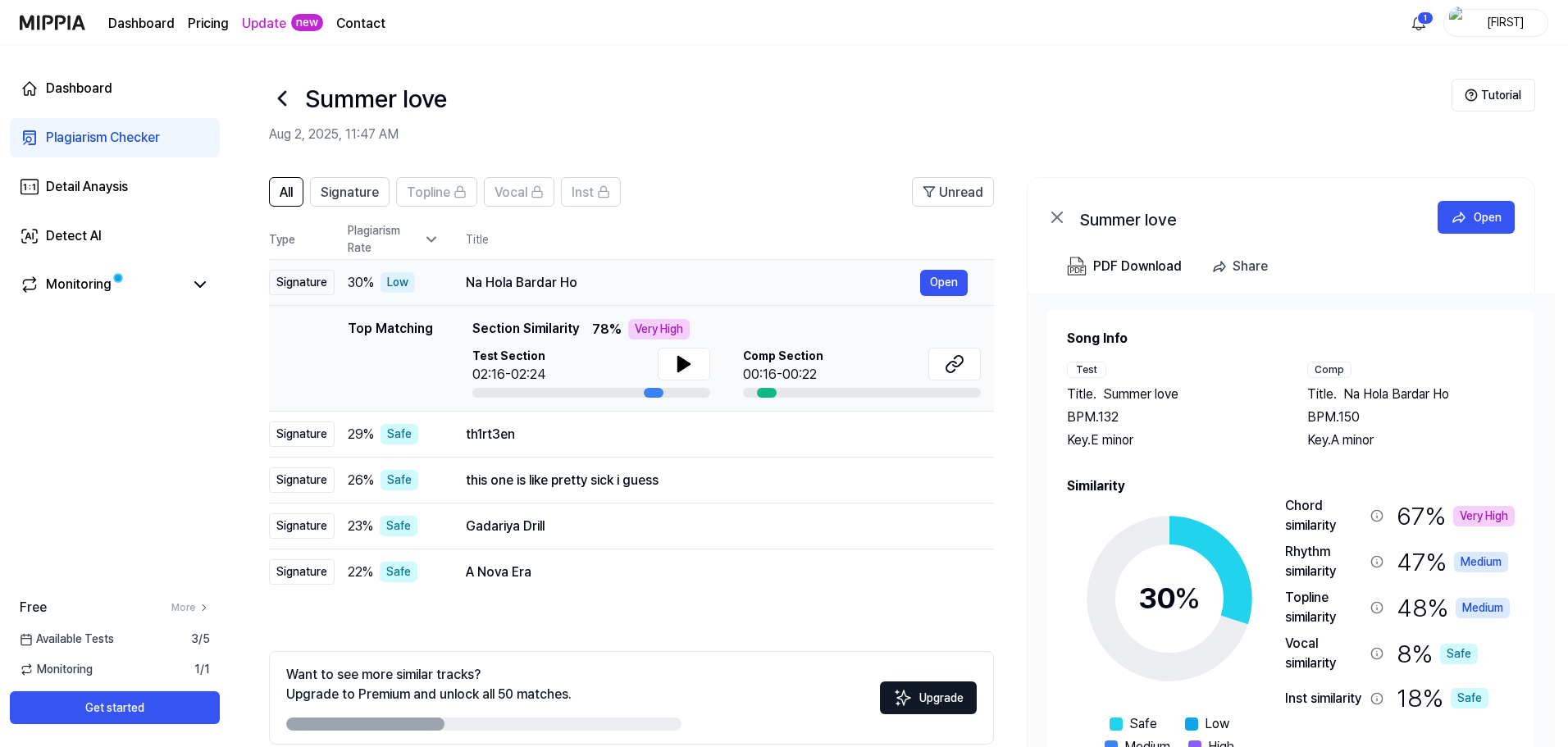 click on "Na Hola Bardar Ho" at bounding box center [693, 283] 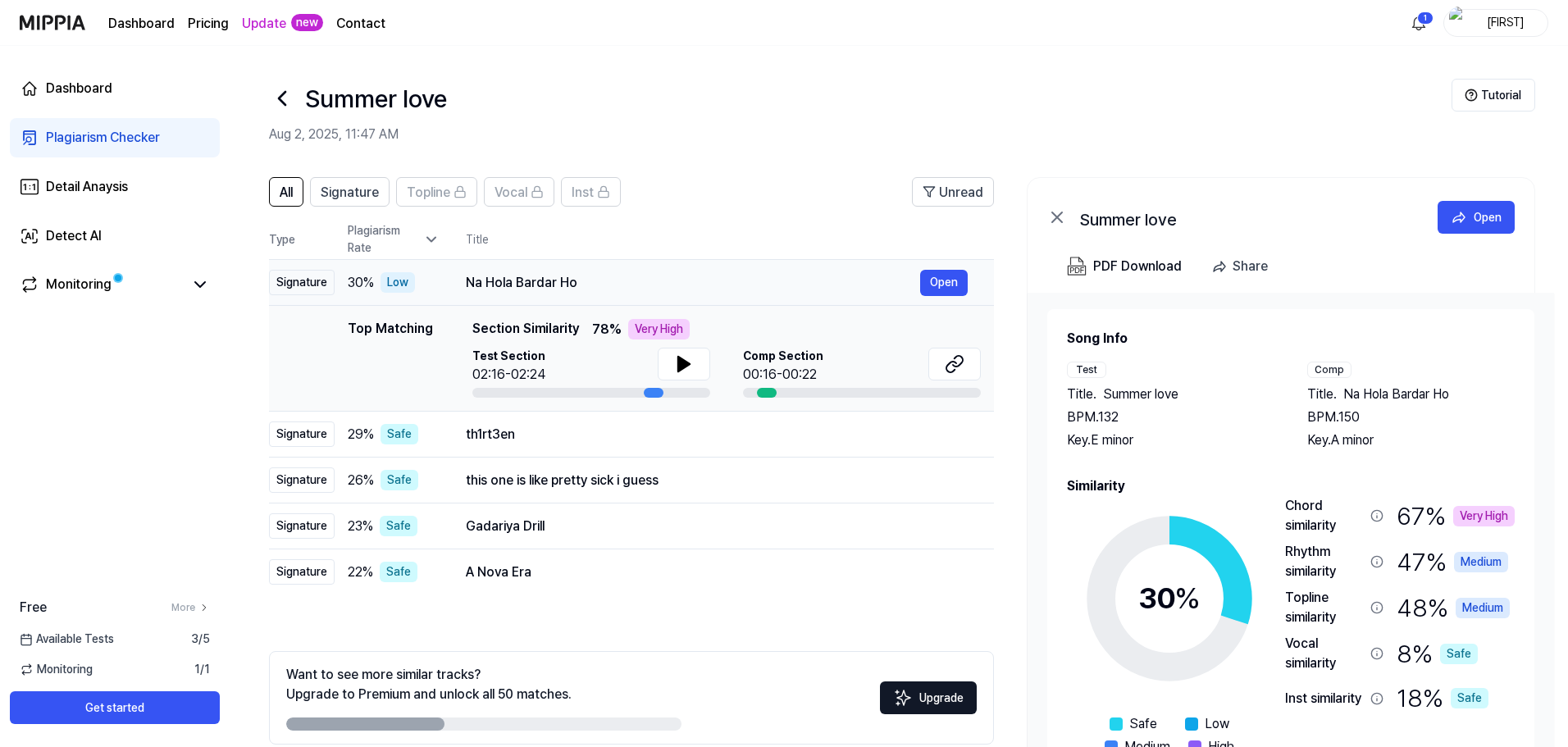 click on "Na Hola Bardar Ho" at bounding box center (693, 283) 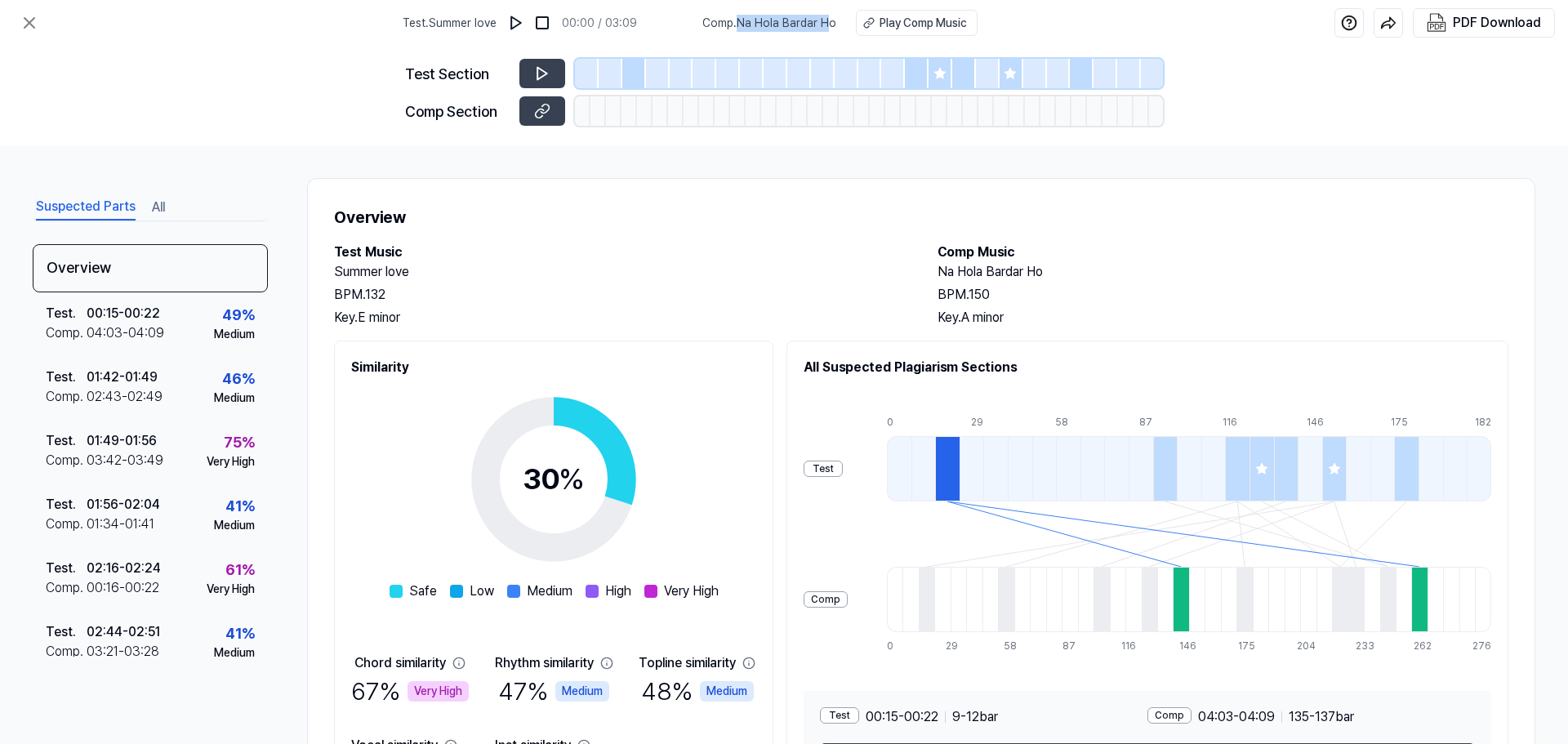 drag, startPoint x: 808, startPoint y: 25, endPoint x: 742, endPoint y: 21, distance: 66.121101 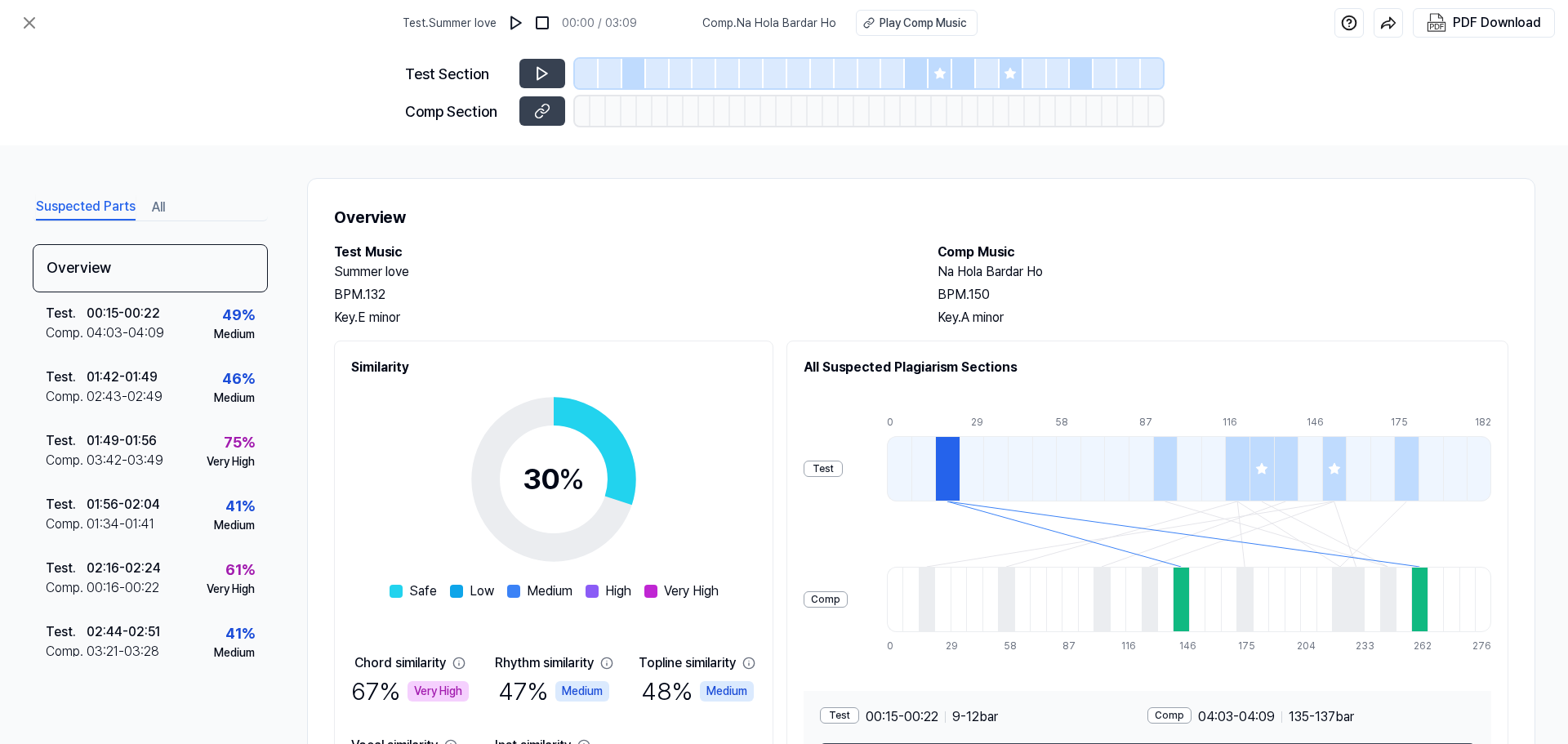 drag, startPoint x: 866, startPoint y: 42, endPoint x: 856, endPoint y: 38, distance: 10.77033 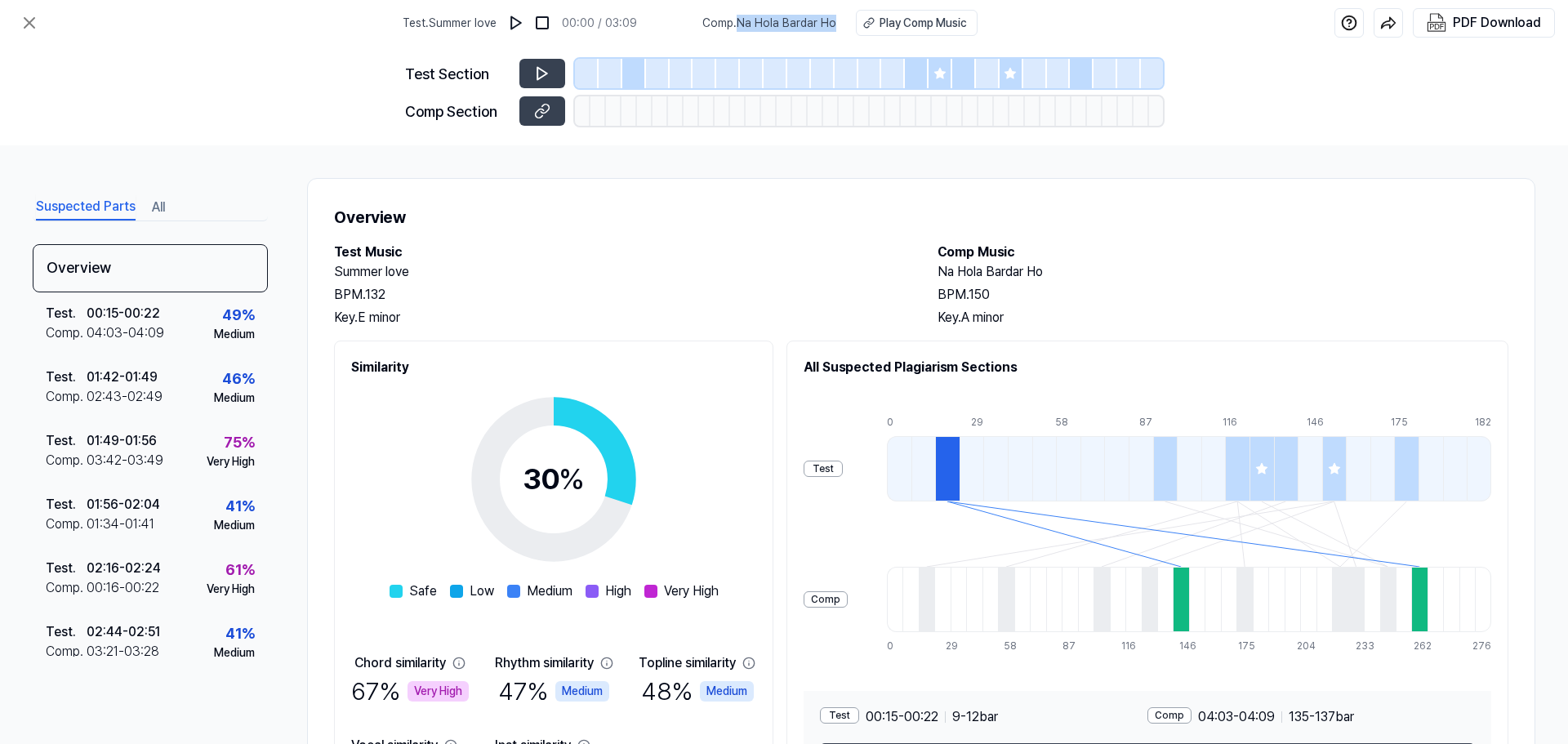 drag, startPoint x: 833, startPoint y: 24, endPoint x: 740, endPoint y: 29, distance: 93.13431 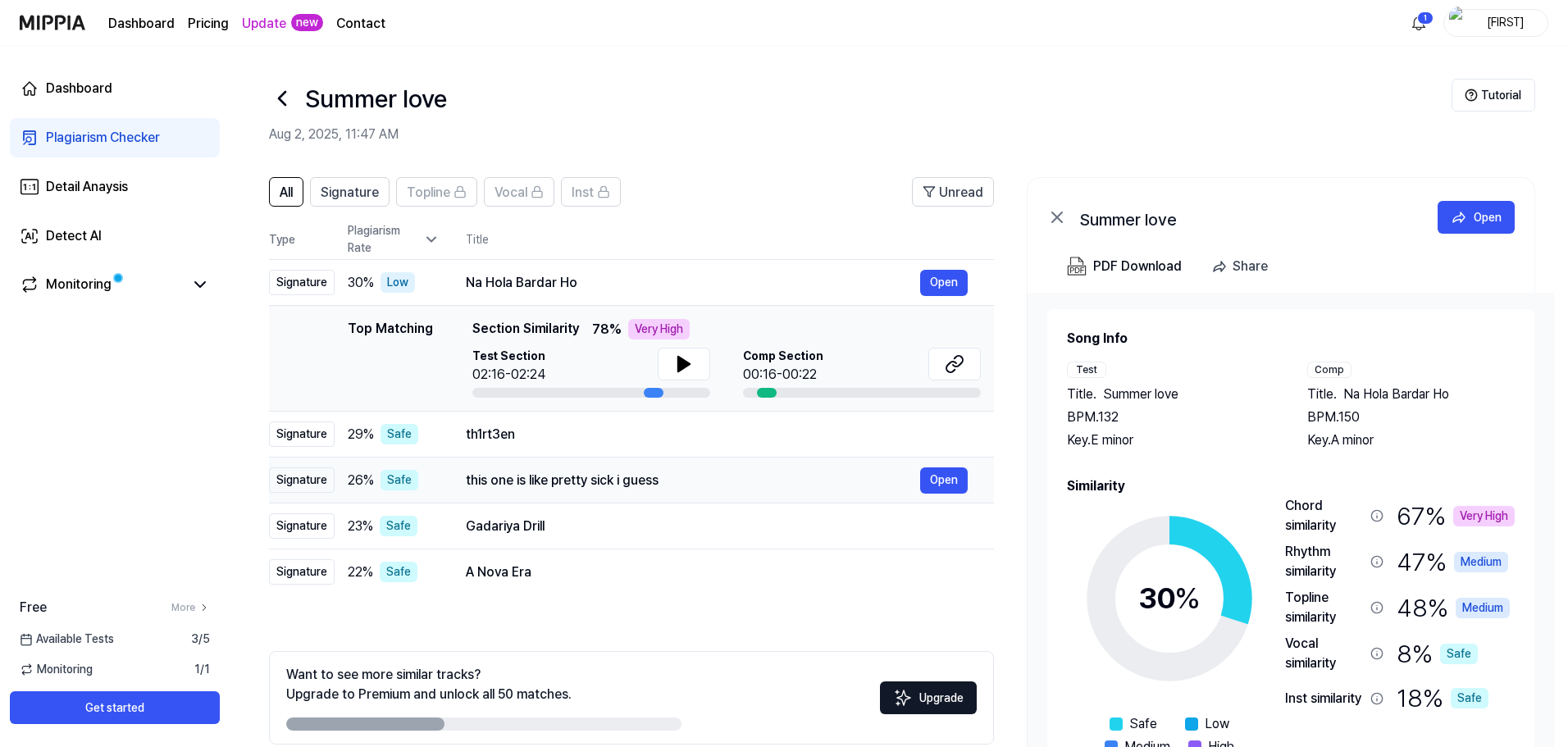 drag, startPoint x: 684, startPoint y: 473, endPoint x: 470, endPoint y: 486, distance: 214.3945 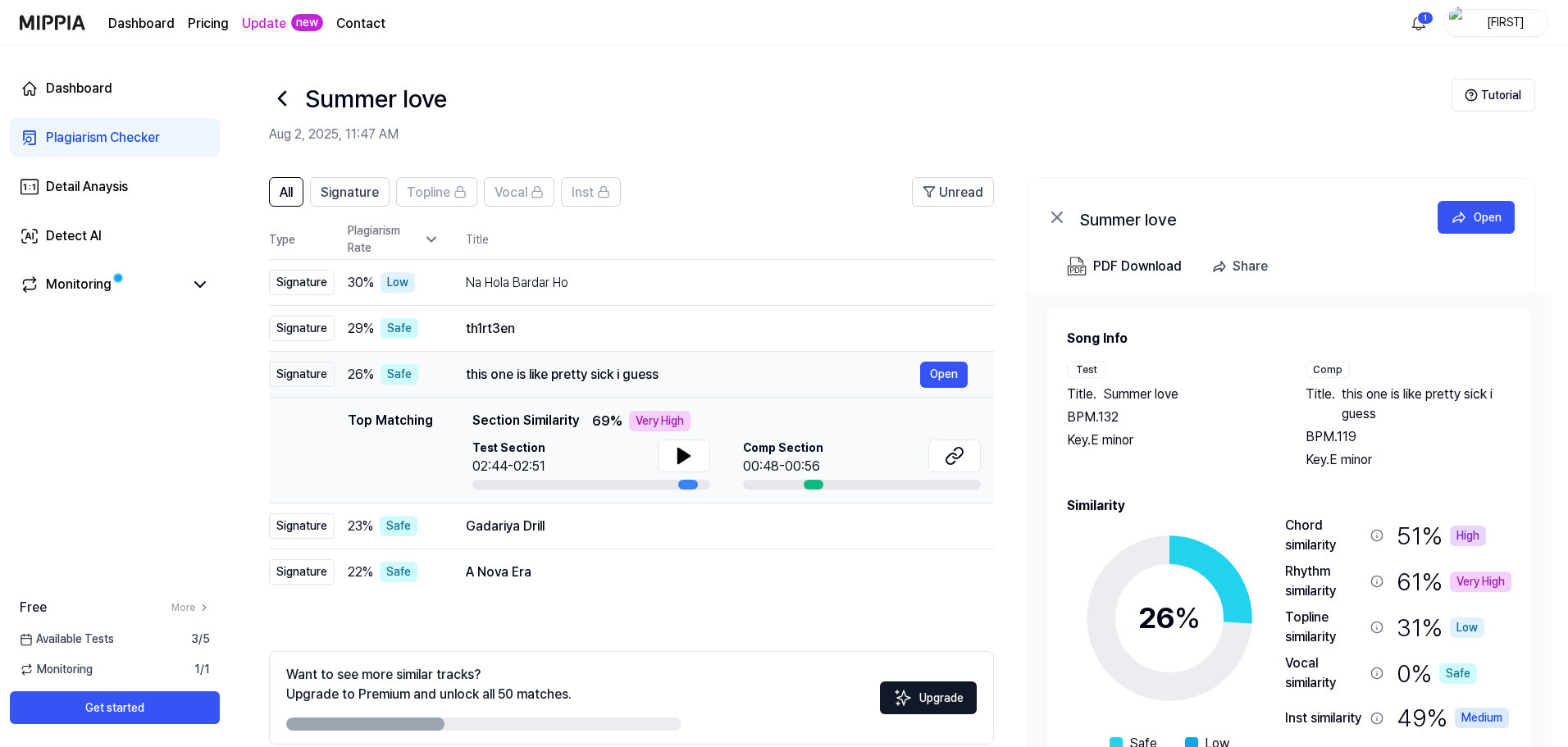 drag, startPoint x: 681, startPoint y: 362, endPoint x: 493, endPoint y: 358, distance: 188.04255 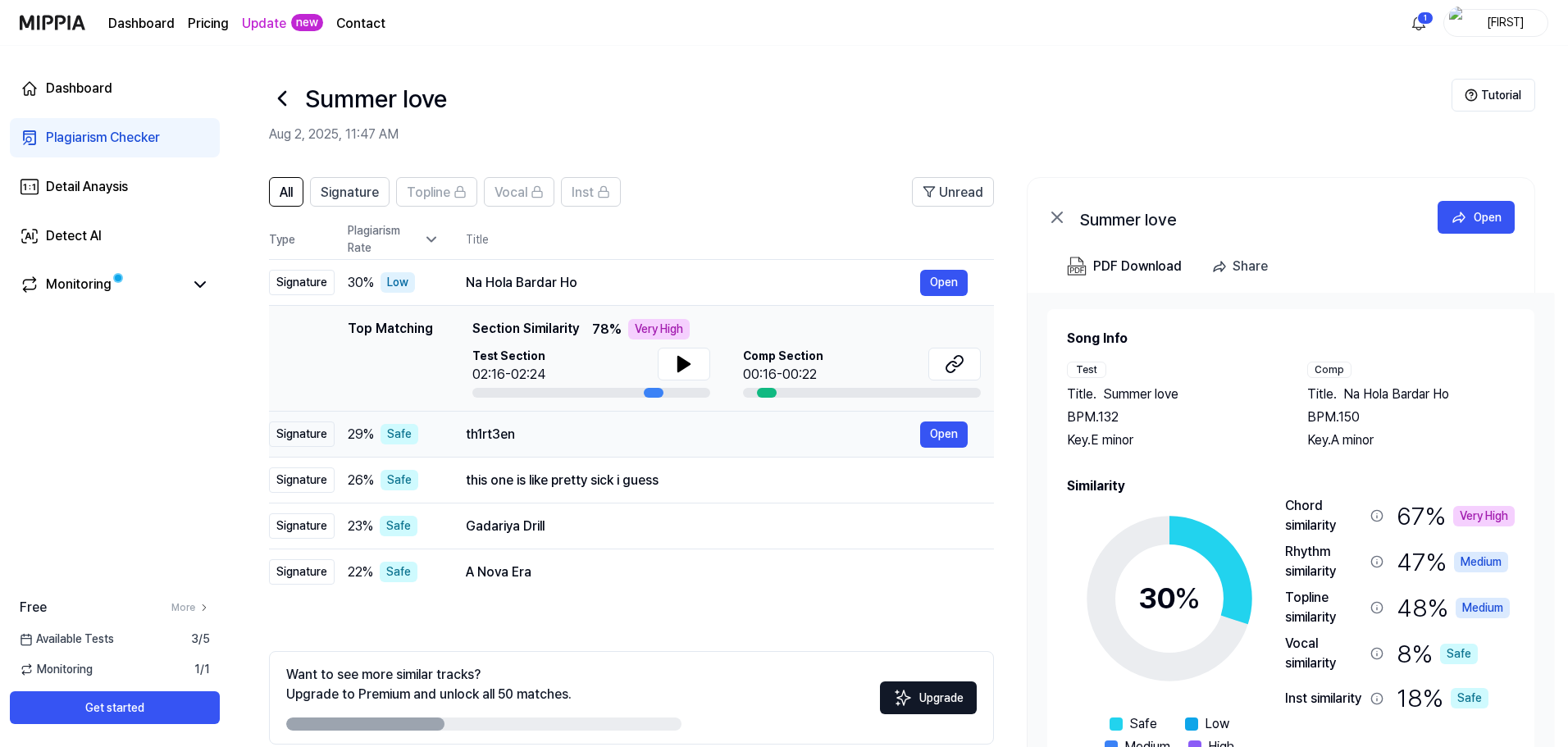 click on "th1rt3en" at bounding box center [693, 435] 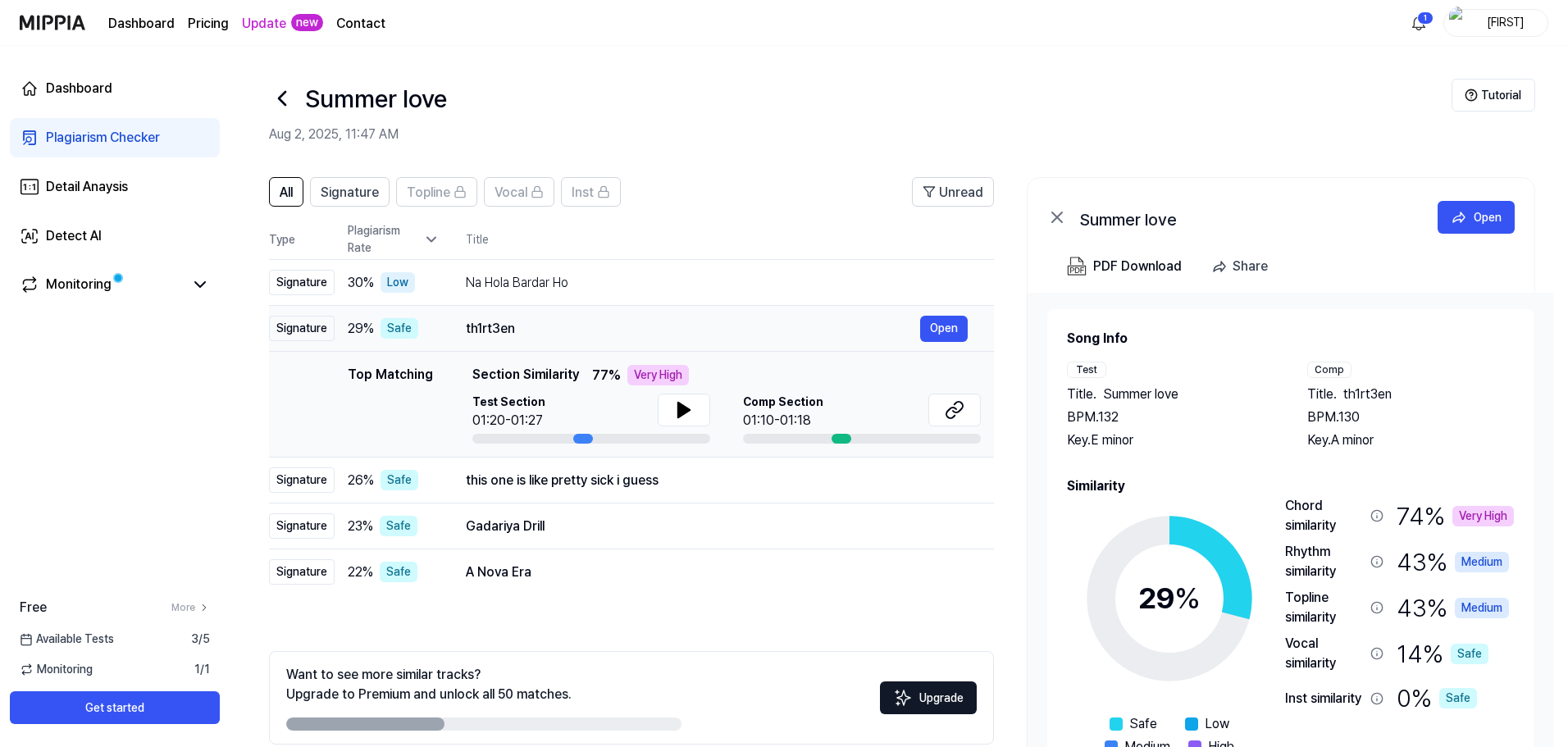 drag, startPoint x: 487, startPoint y: 323, endPoint x: 468, endPoint y: 323, distance: 19 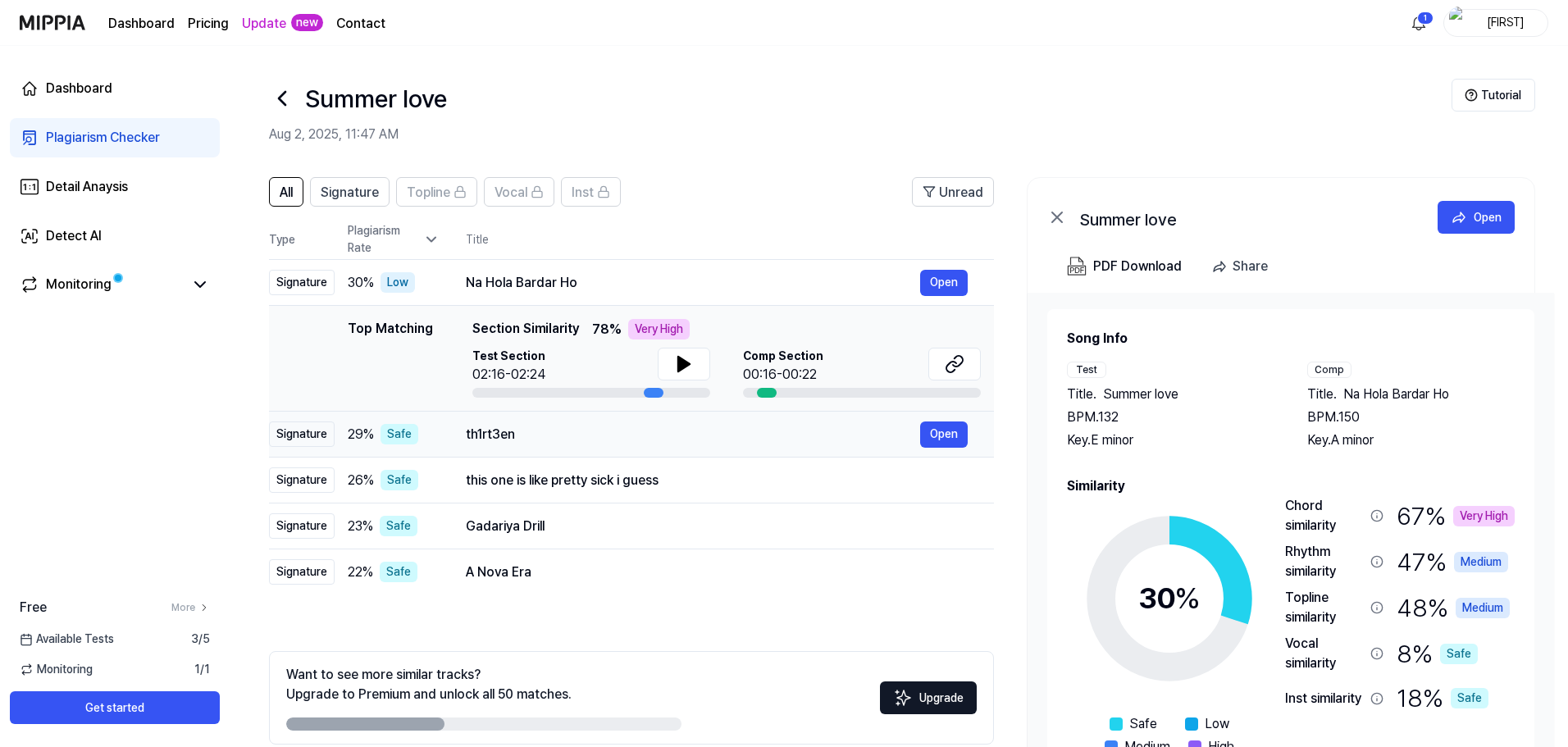 click on "Section Similarity" at bounding box center (526, 329) 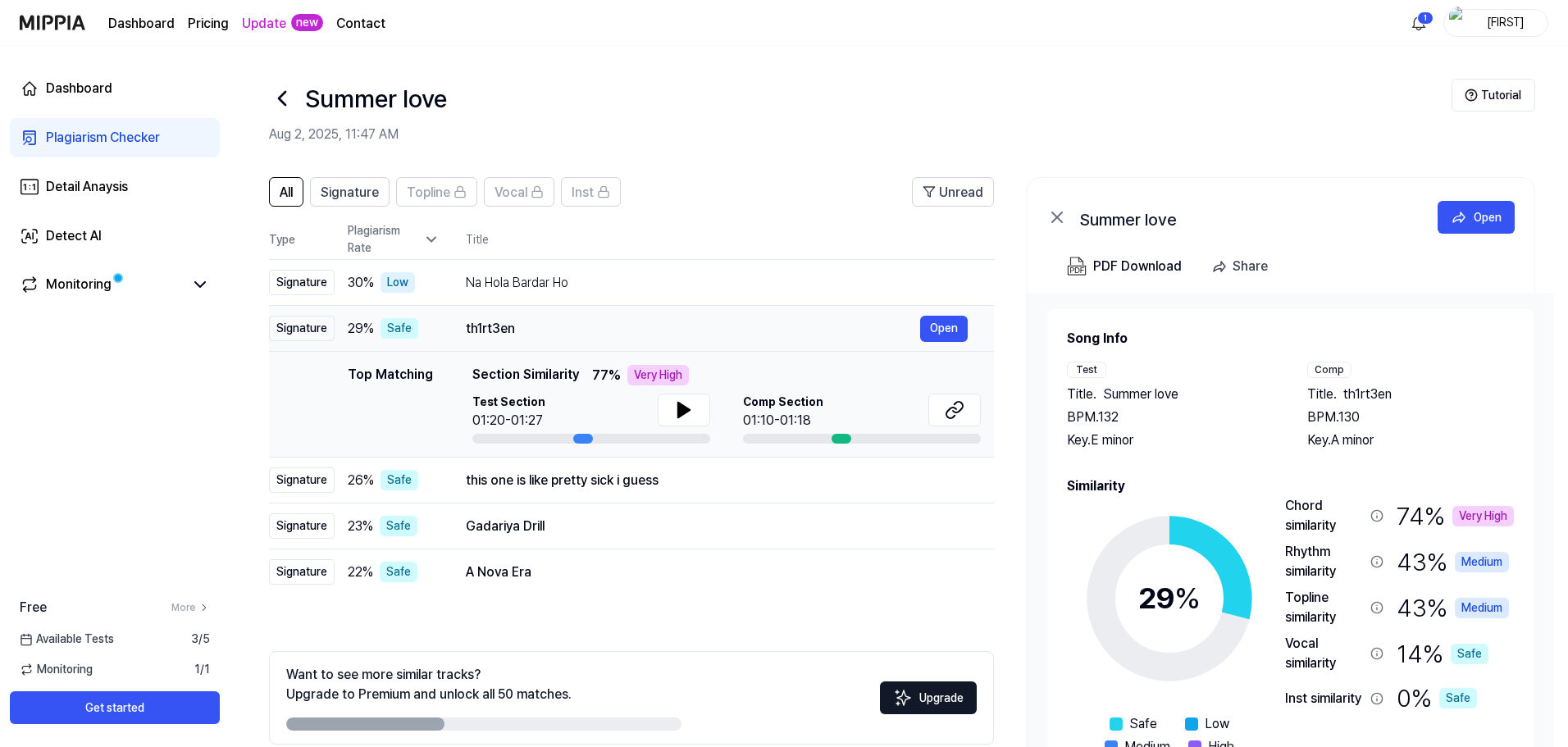 click on "th1rt3en" at bounding box center (693, 329) 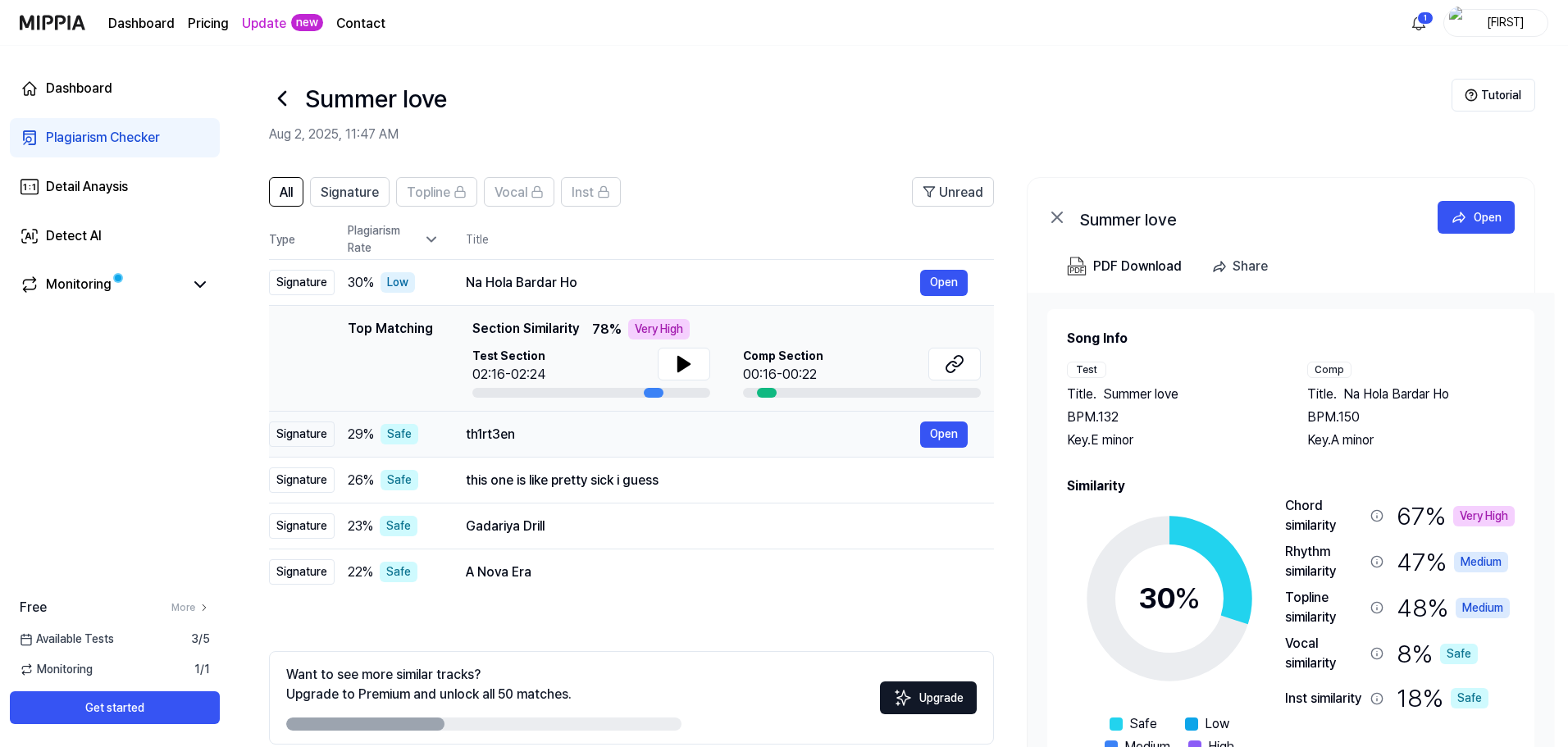 click on "Section Similarity" at bounding box center [526, 329] 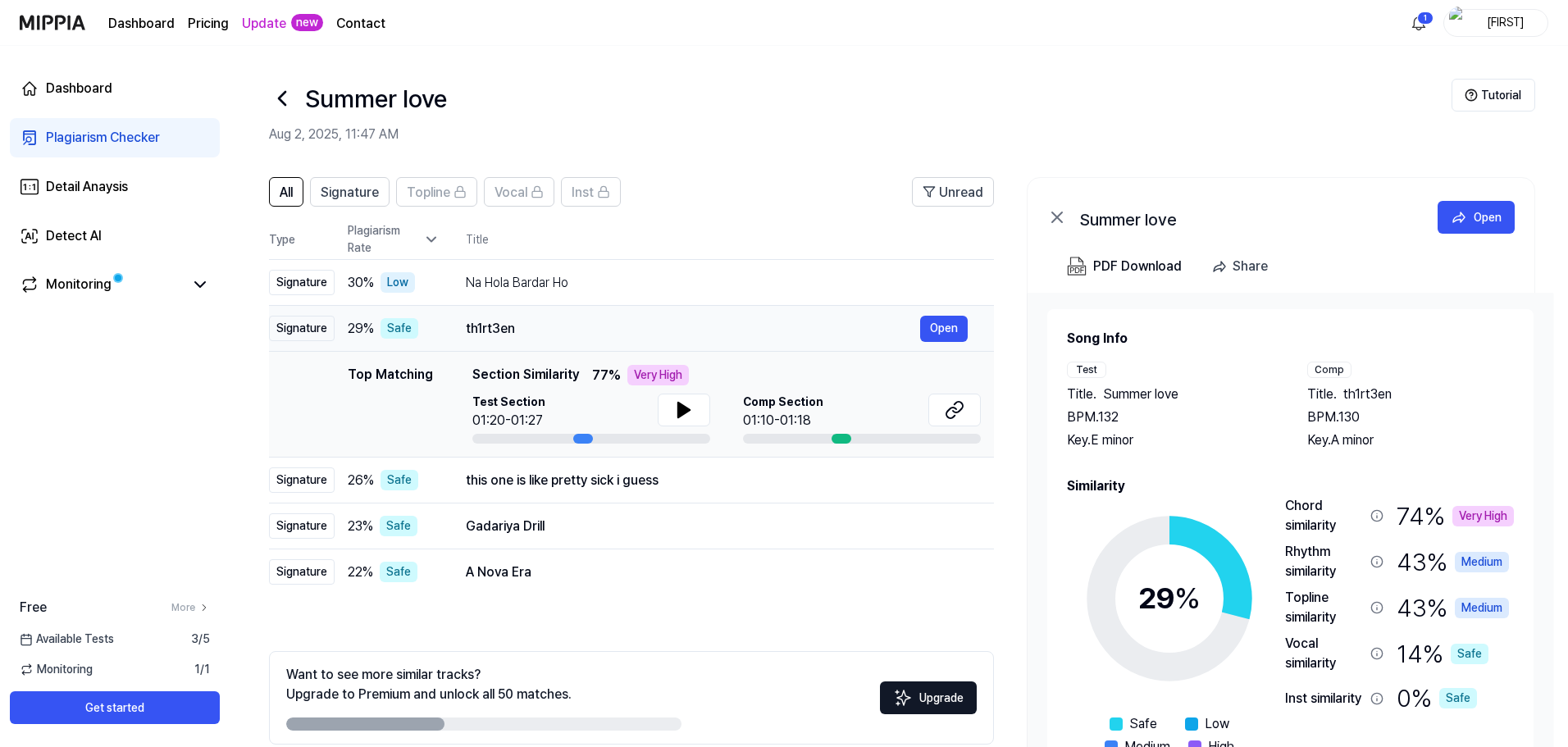 drag, startPoint x: 520, startPoint y: 329, endPoint x: 480, endPoint y: 329, distance: 40 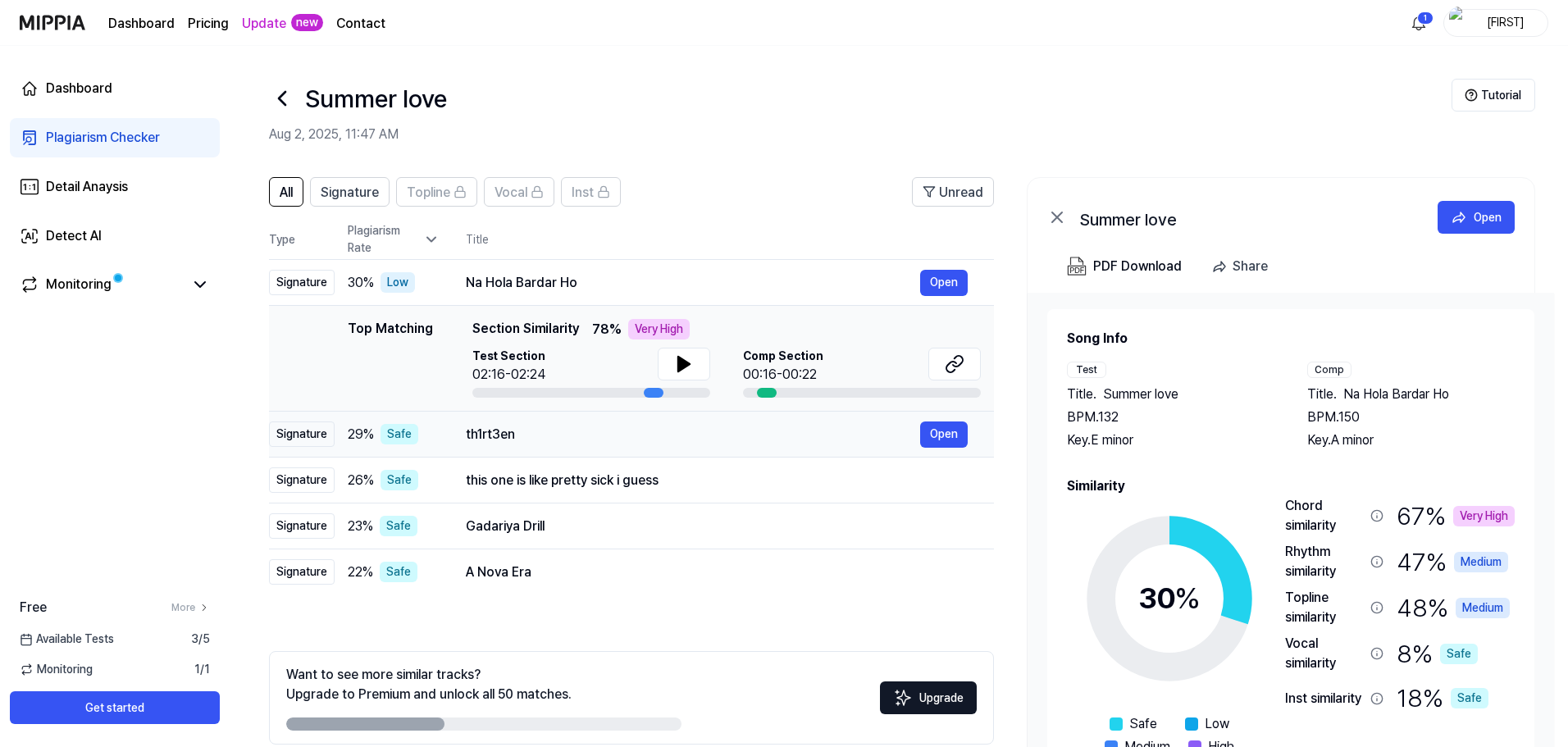 drag, startPoint x: 491, startPoint y: 394, endPoint x: 481, endPoint y: 418, distance: 26 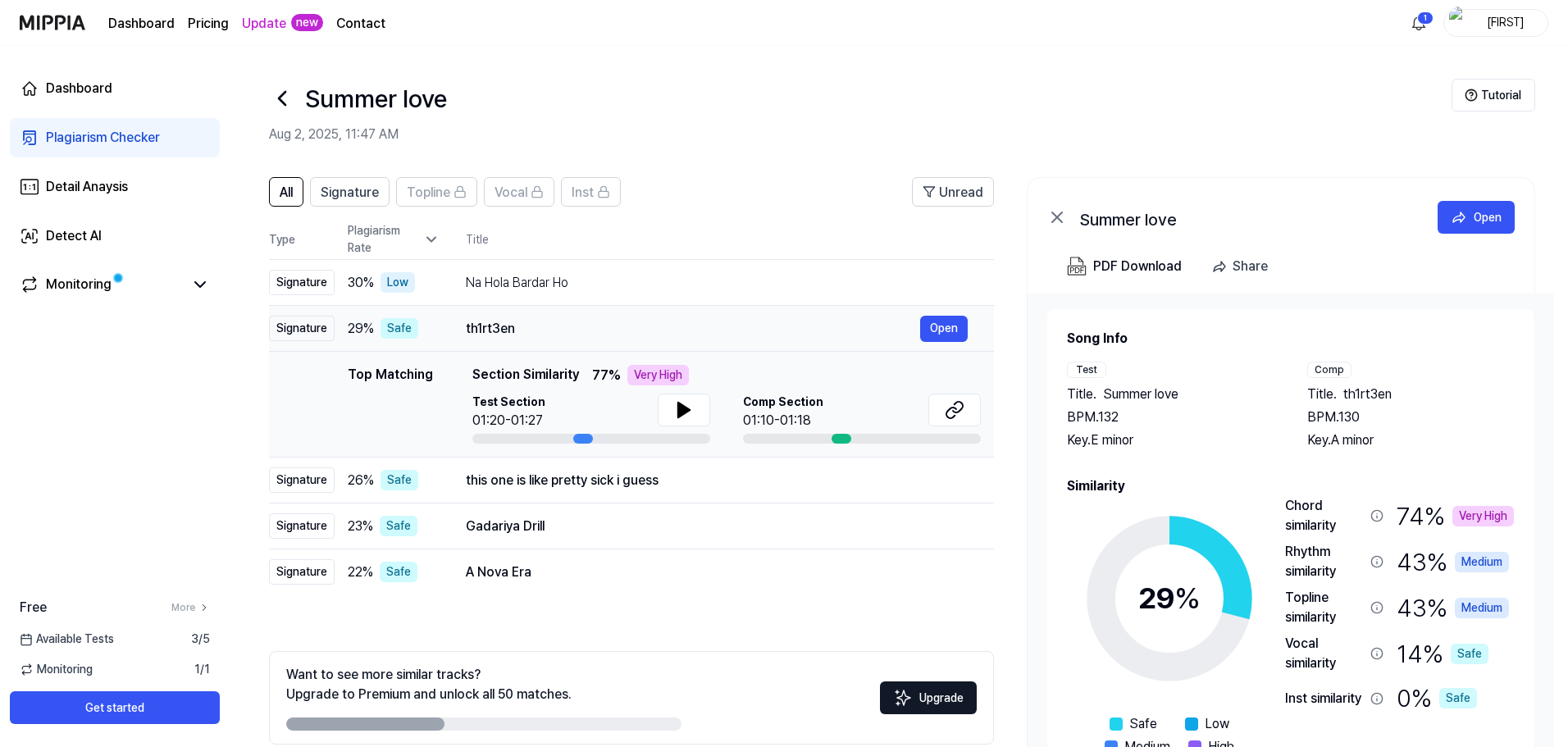 drag, startPoint x: 471, startPoint y: 329, endPoint x: 516, endPoint y: 336, distance: 45.5412 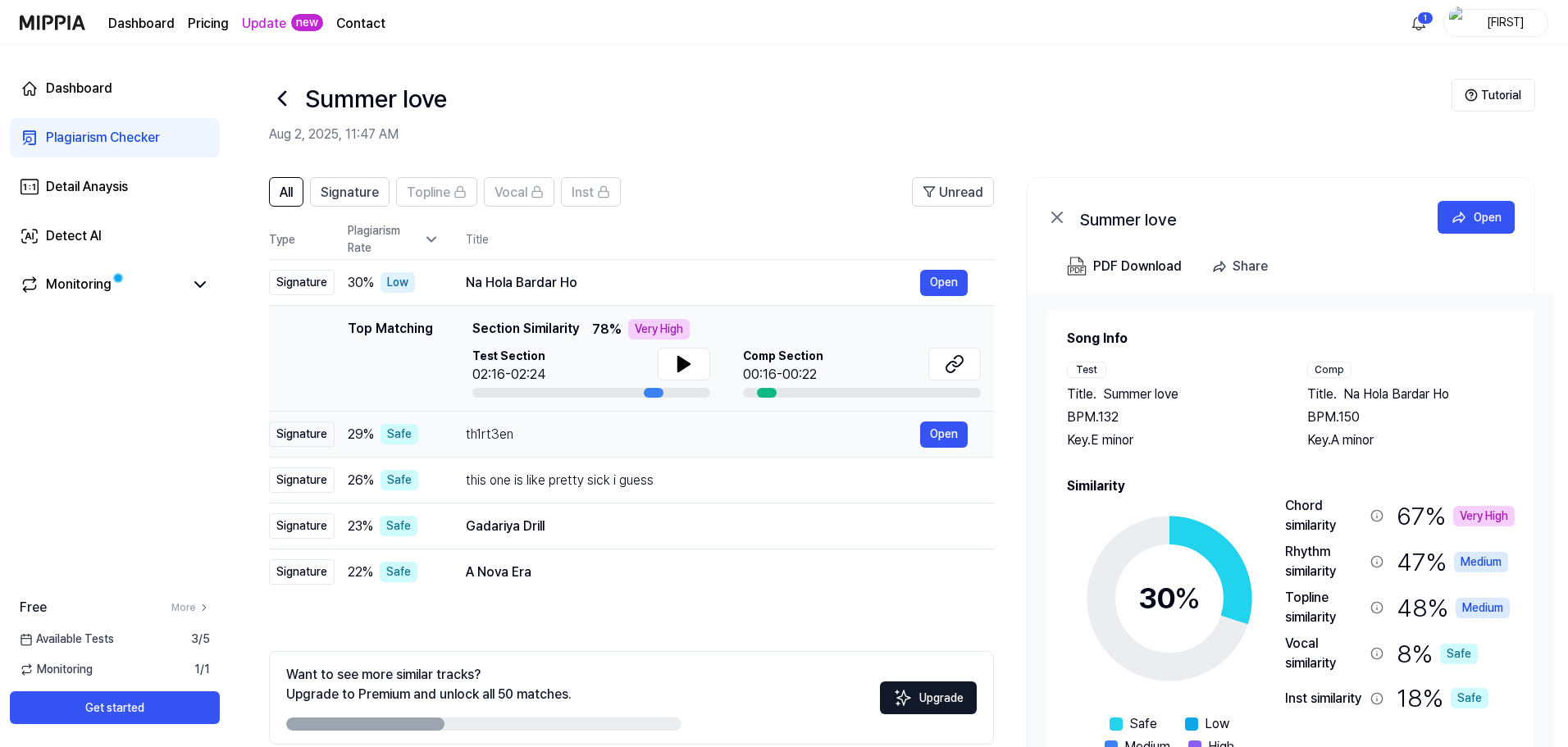 click on "th1rt3en" at bounding box center [693, 435] 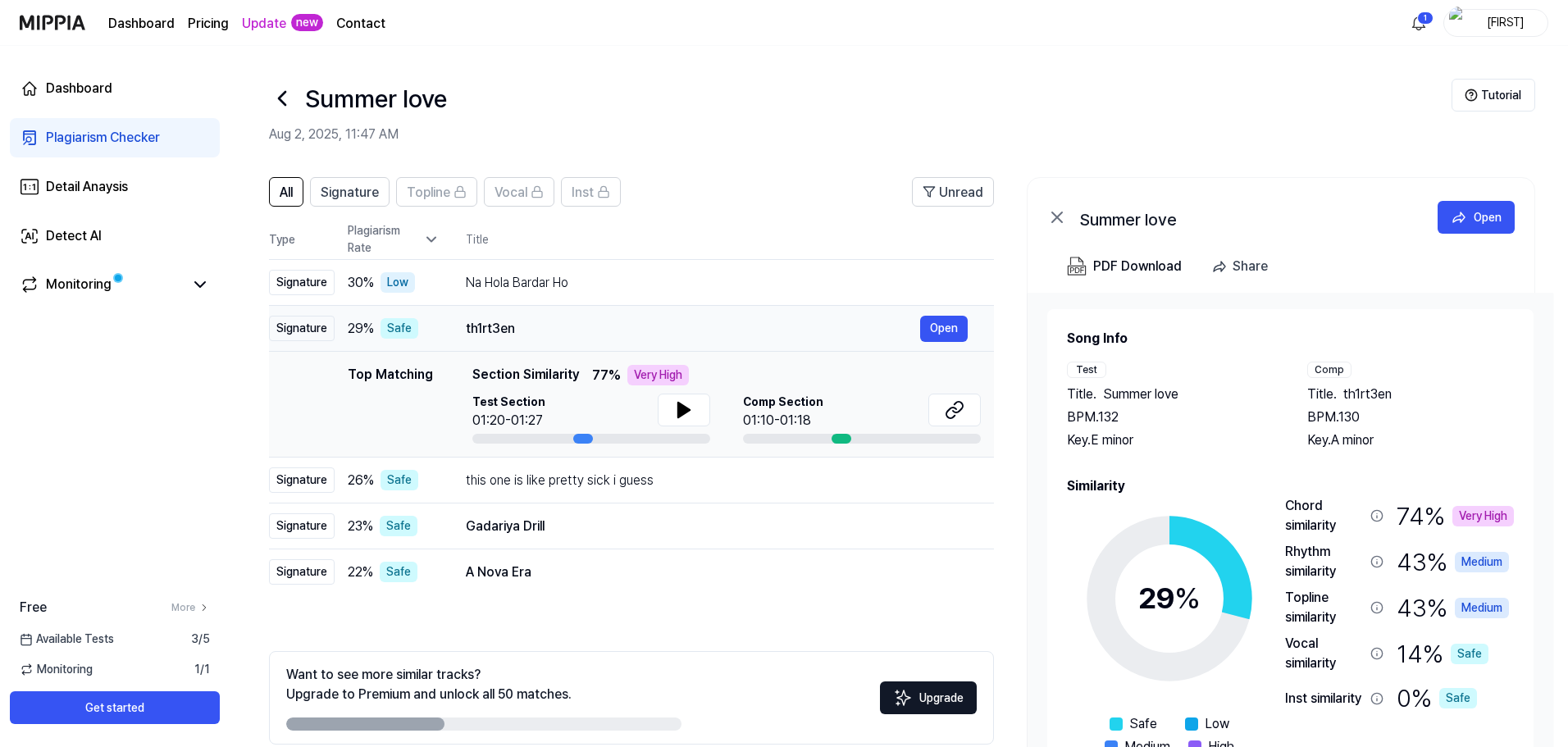 click at bounding box center (591, 439) 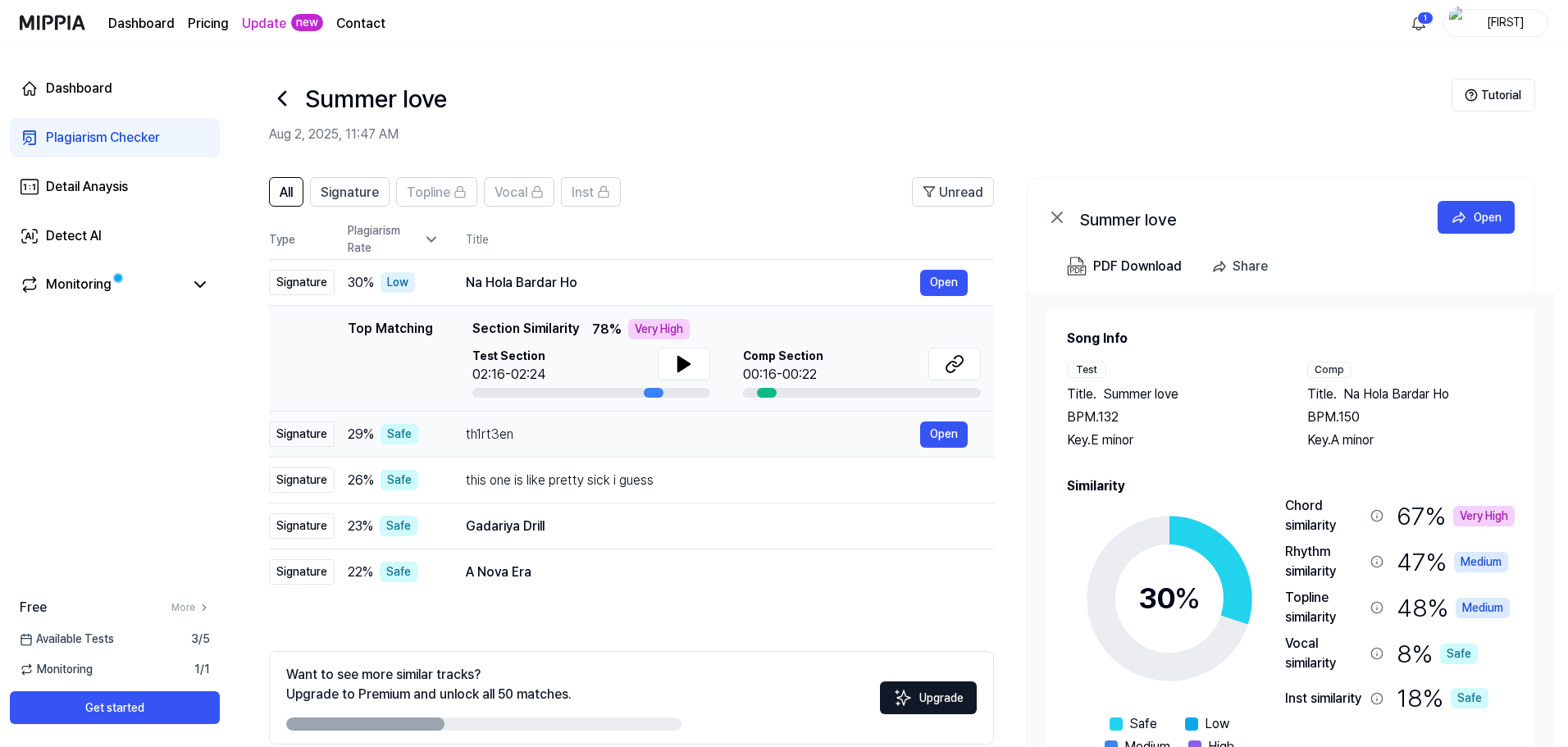 click on "Top Matching Section Similarity 78 % Very High   Test Section 02:16-02:24 Comp Section 00:16-00:22" at bounding box center [727, 358] 